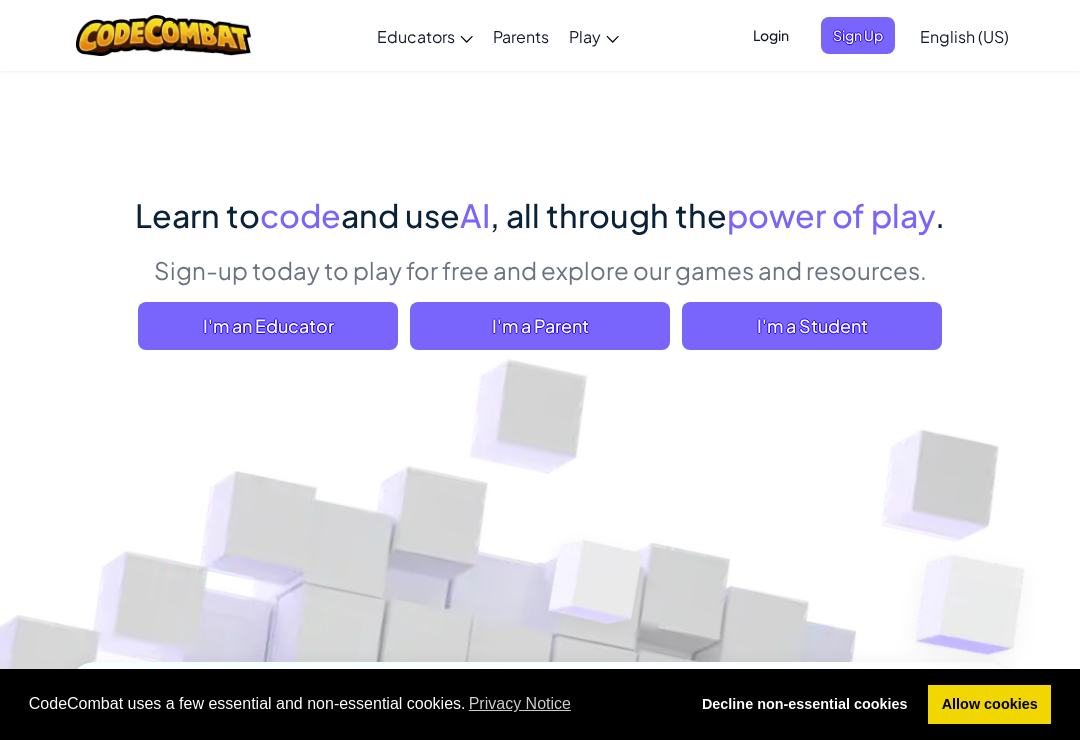 scroll, scrollTop: 61, scrollLeft: 0, axis: vertical 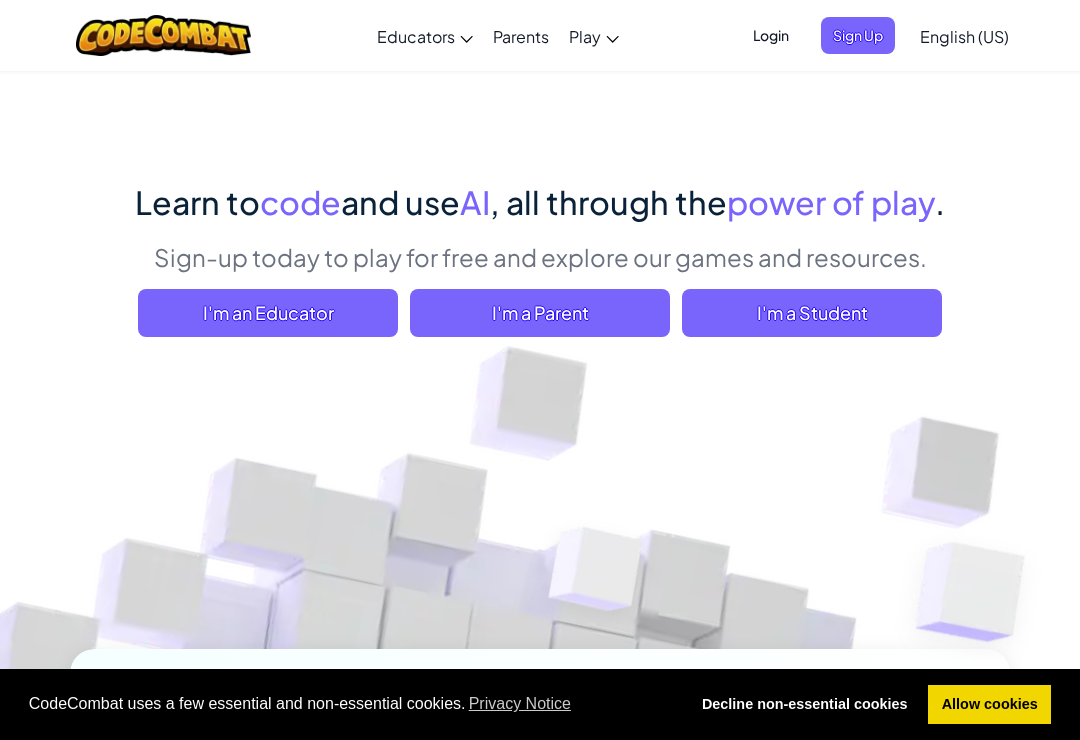 click on "I'm an Educator" at bounding box center (268, 313) 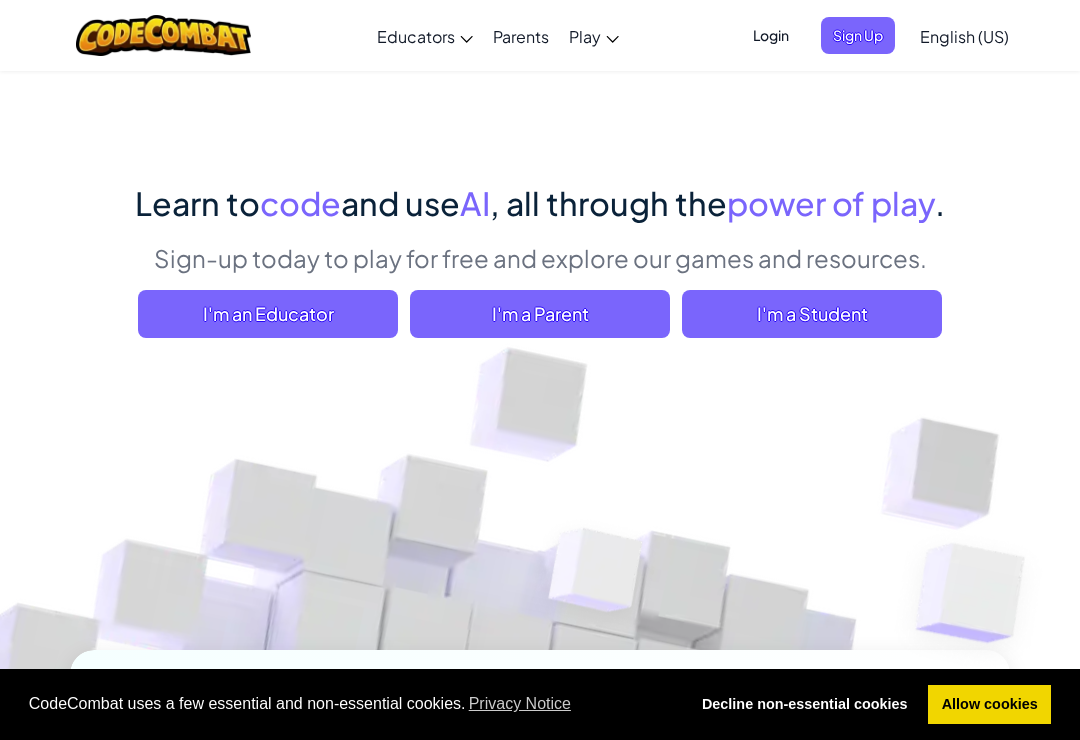 click on "I'm a Student" at bounding box center (812, 314) 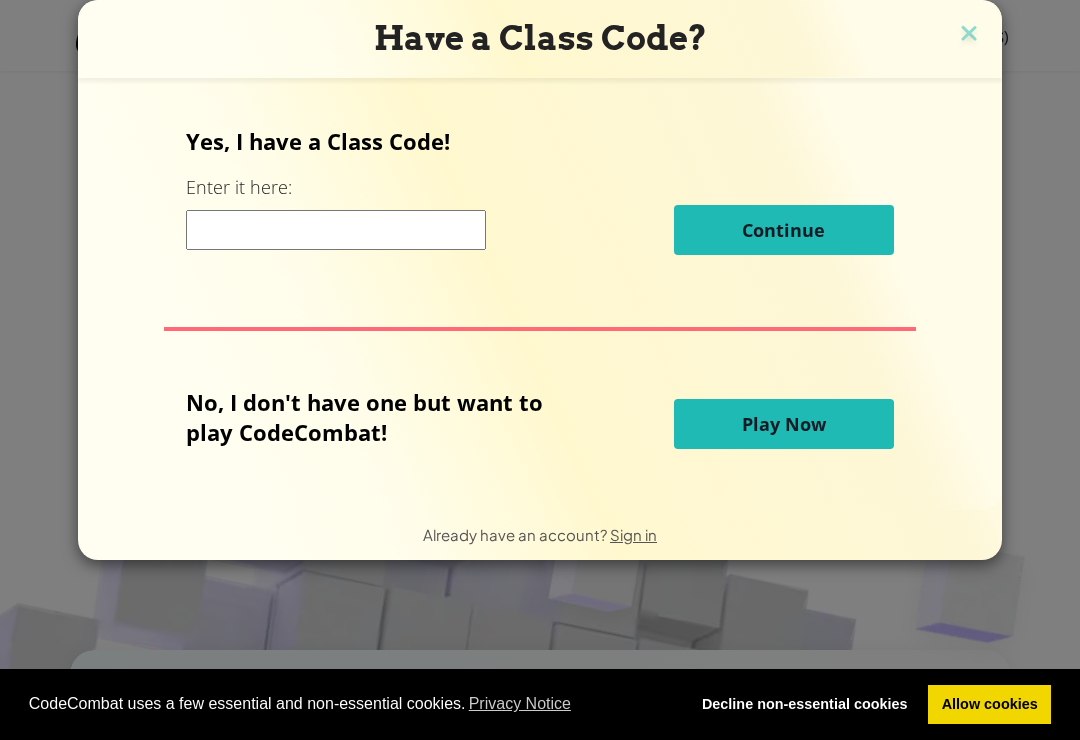 click on "Play Now" at bounding box center (784, 424) 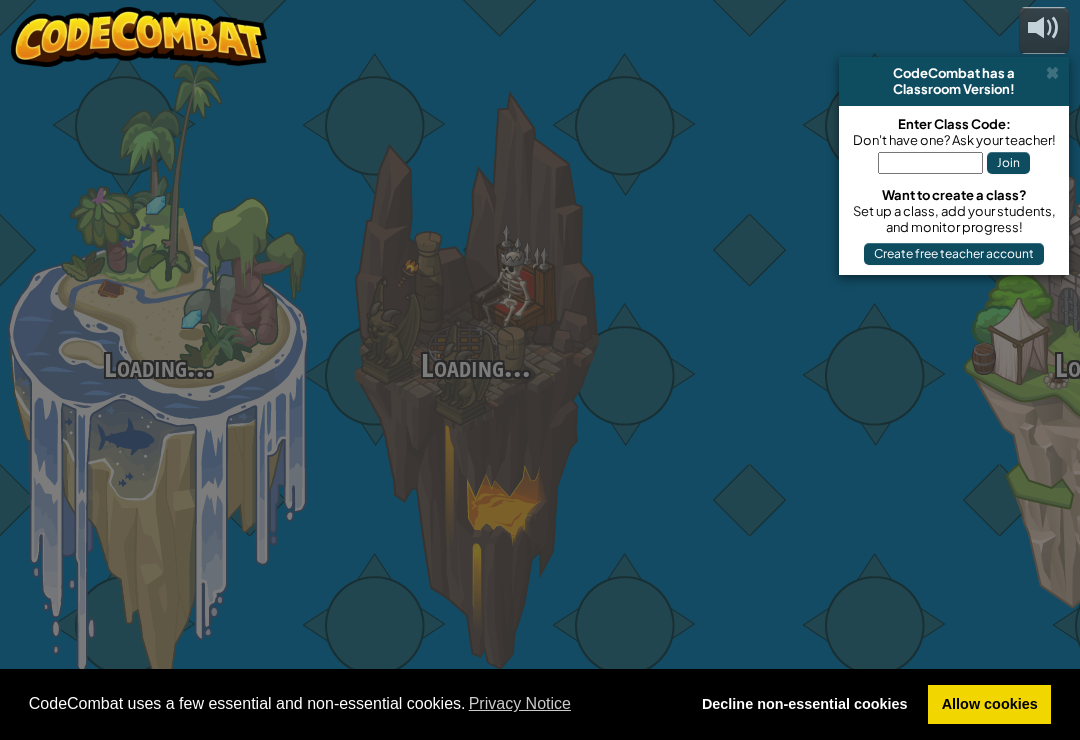 scroll, scrollTop: 0, scrollLeft: 0, axis: both 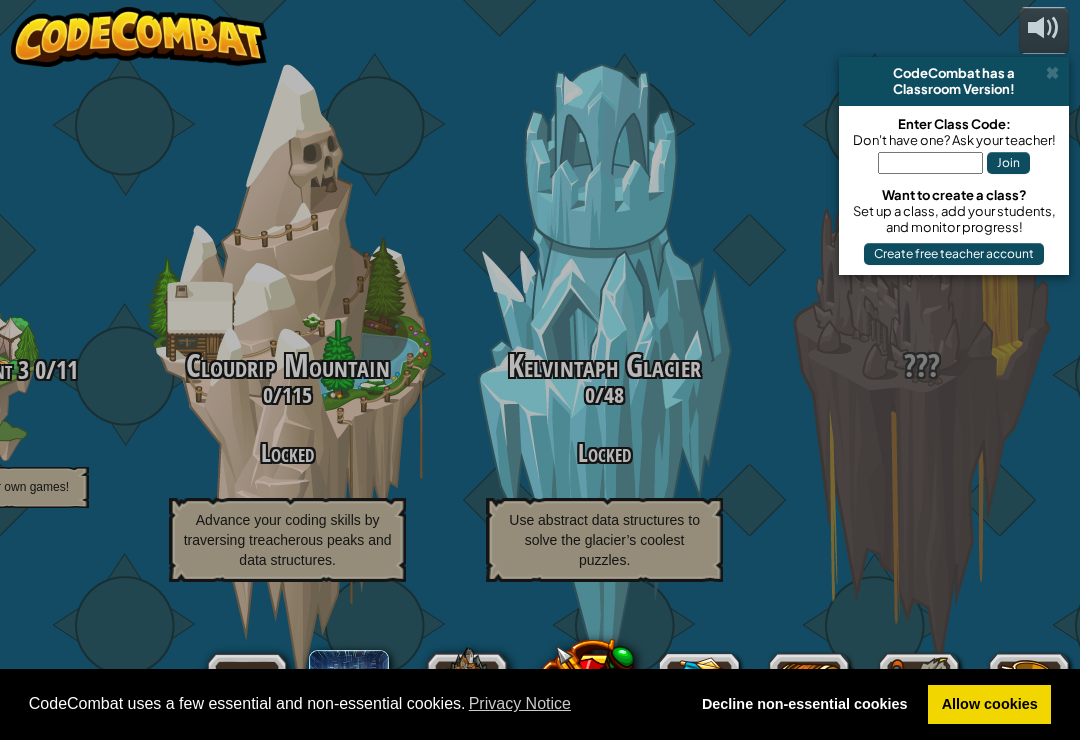 click on "CodeCombat Junior 0 / 172 Play Ages 5-8 Blocks or simple text coding for beginners Syntax, functions, parameters, strings, loops, conditionals Kithgard Dungeon 0 / 50 Play Ages 8+ Real Python or JavaScript coding for everyone Escape the dungeon and level up your coding skills! Web Development 0 / 12 Locked Learn HTML, scripting and more! Game Development 0 / 22 Locked Learn how to build your own levels! Backwoods Forest 0 / 122 Locked Outsmart ogres in the forest with conditional logic and procedural thinking! Game Development 2 0 / 28 Locked Simple AI Scripting, Customizable Units and Goals Web Development 2 0 / 22 Locked Keep learning HTML, scripting and more! Sarven Desert 0 / 97 Locked Unlock the desert’s mysteries with mathematical calculations and complex conditions. Game Development 3 0 / 11 Locked Learn how to make your own games! Cloudrip Mountain 0 / 115 Locked Advance your coding skills by traversing treacherous peaks and data structures. Kelvintaph Glacier 0 / 48 Locked ???" at bounding box center [513, 370] 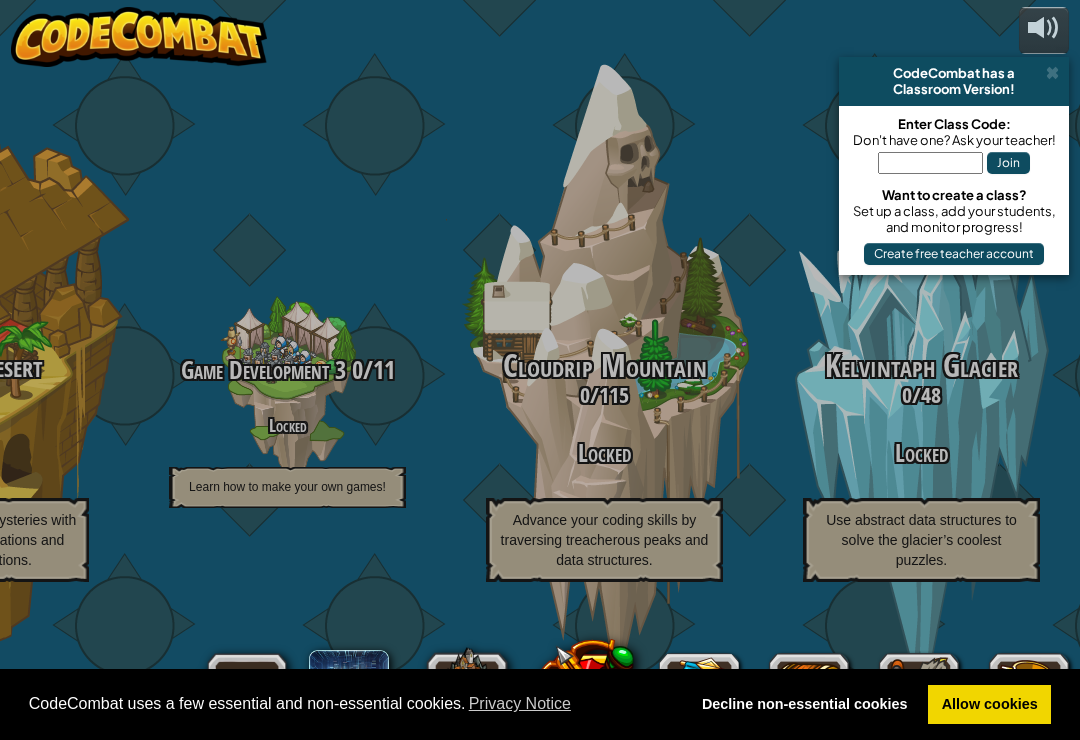 scroll, scrollTop: 21, scrollLeft: 0, axis: vertical 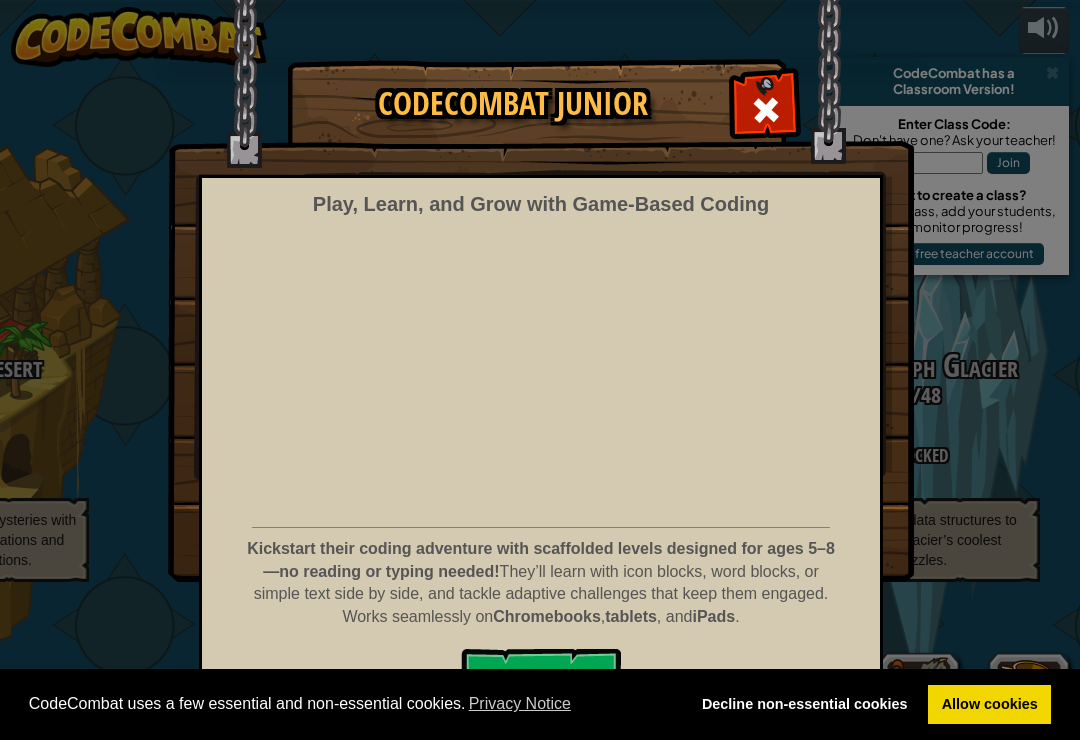 click at bounding box center [766, 110] 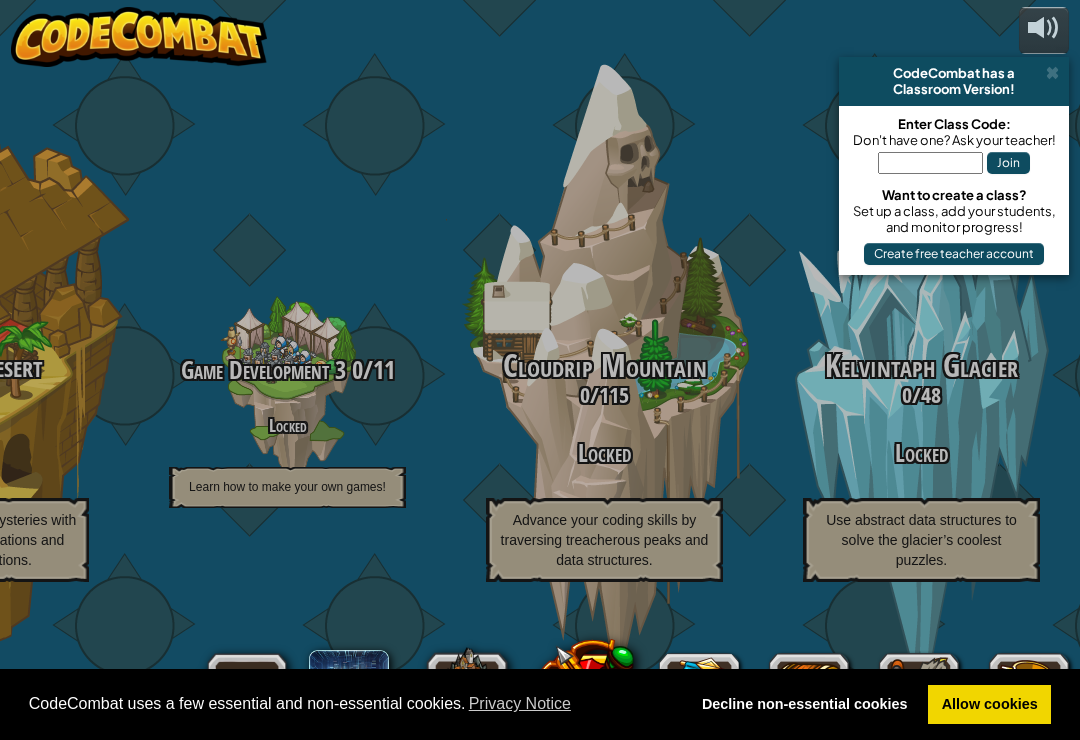 click at bounding box center [349, 690] 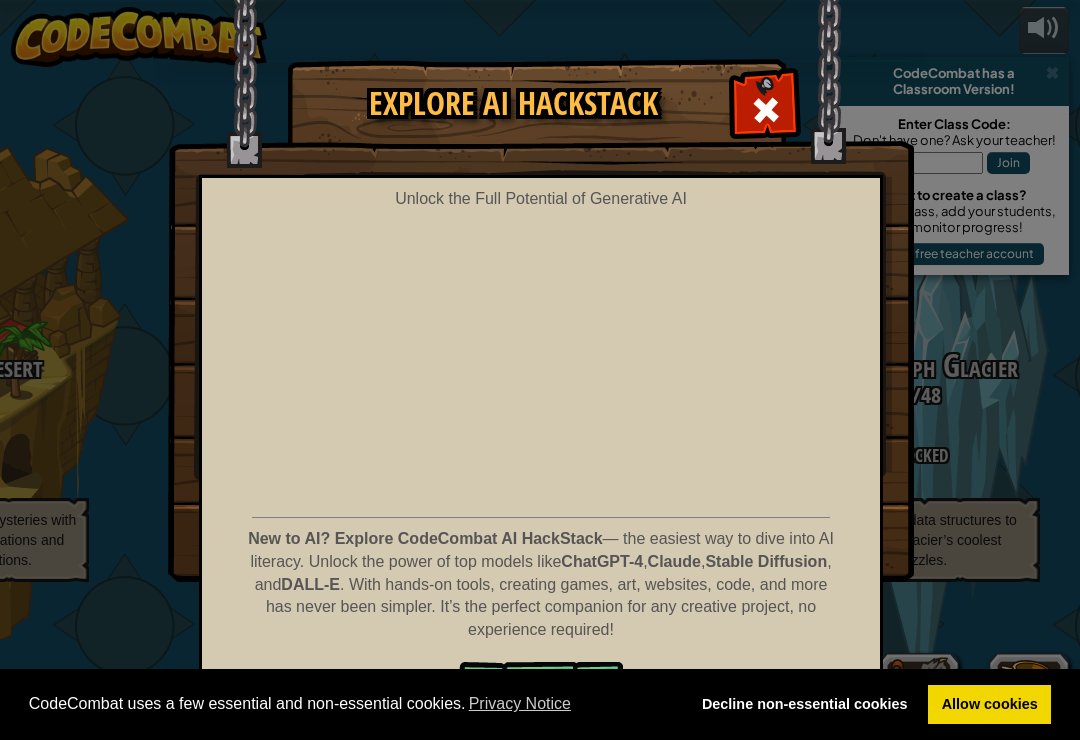 click at bounding box center [766, 110] 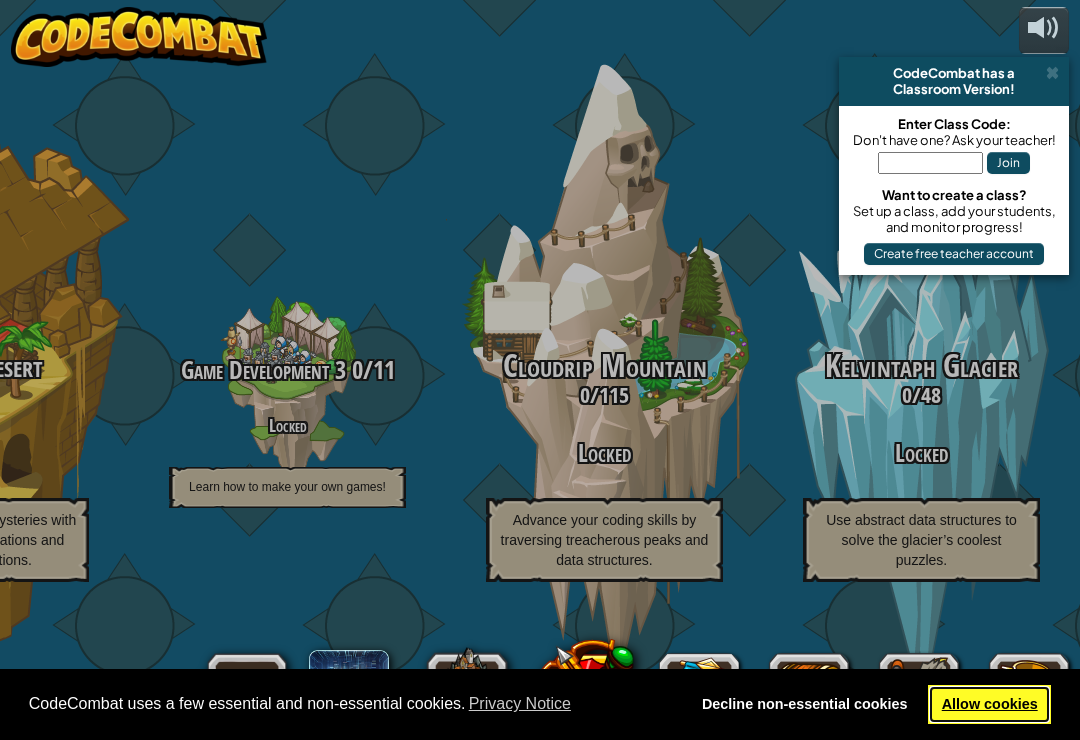 click on "Allow cookies" at bounding box center (989, 705) 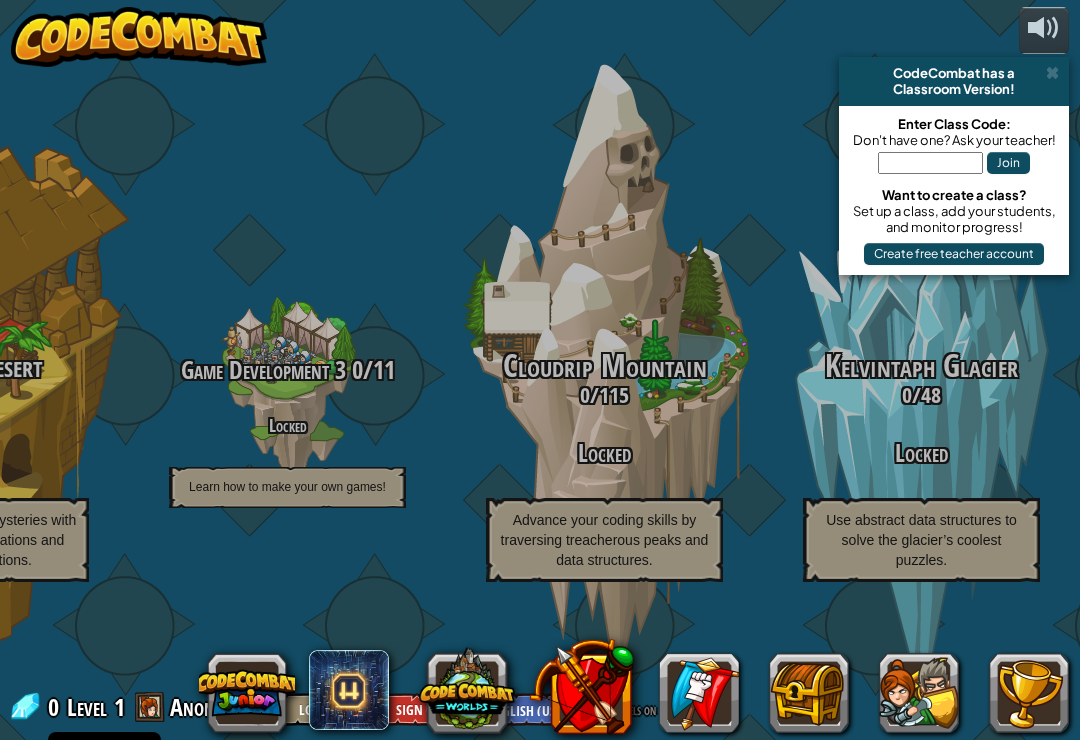 scroll, scrollTop: 0, scrollLeft: 0, axis: both 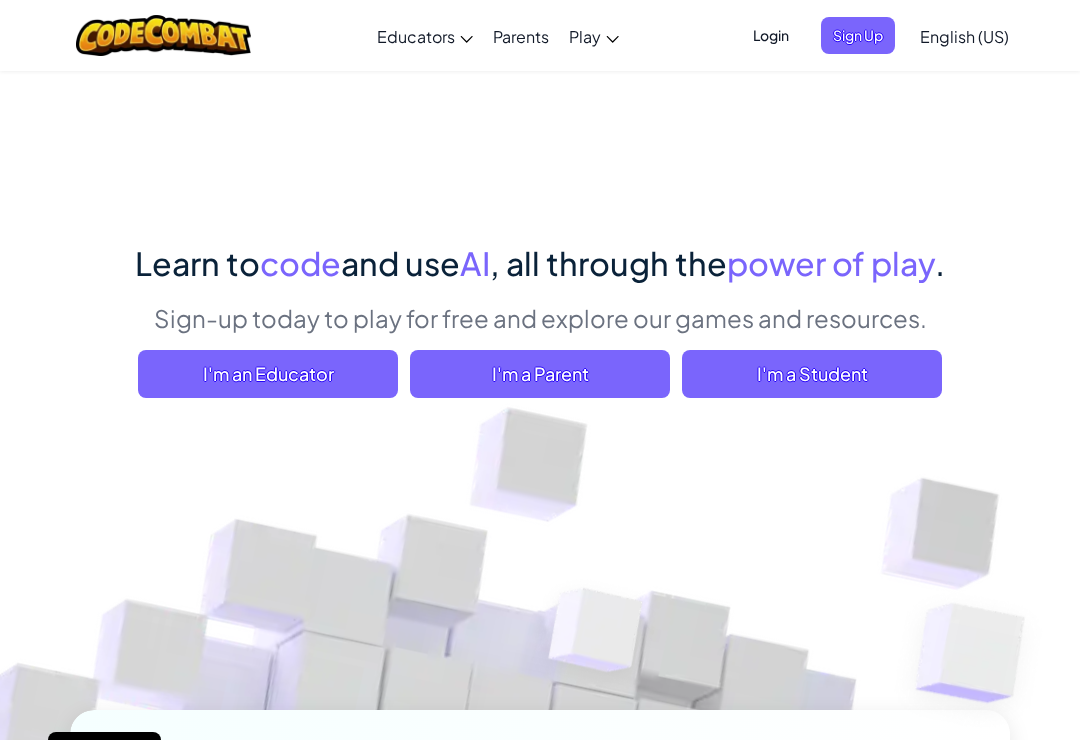 click on "I'm a Student" at bounding box center [812, 374] 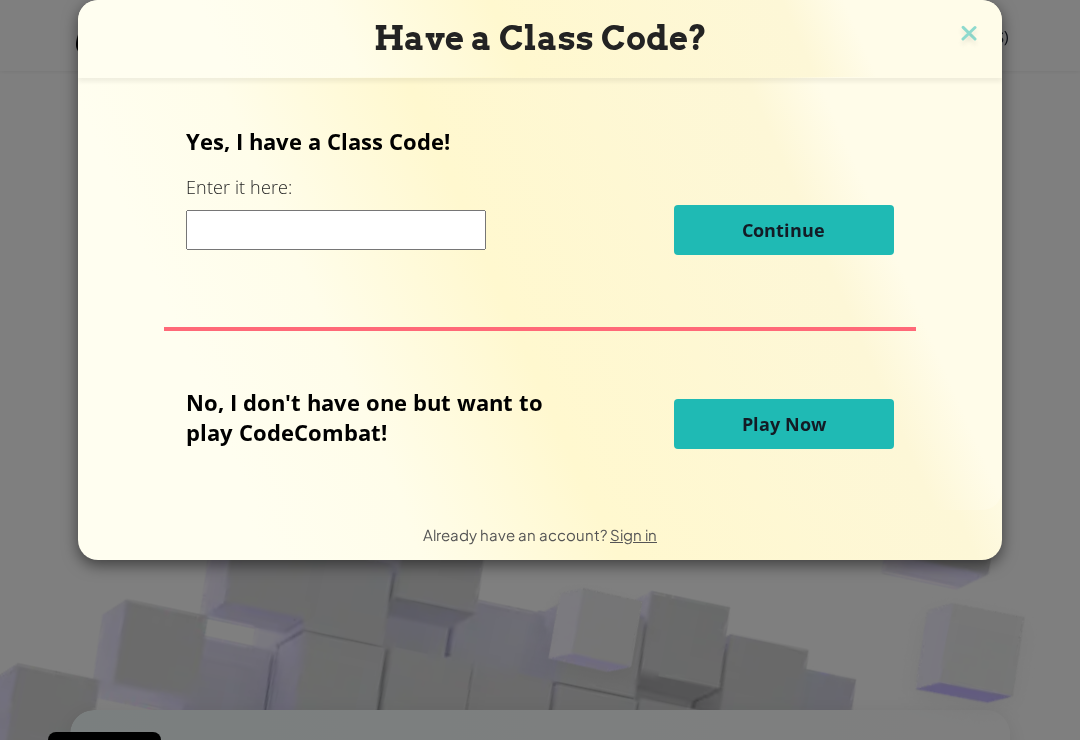 click on "Already have an account? Sign in" at bounding box center (540, 535) 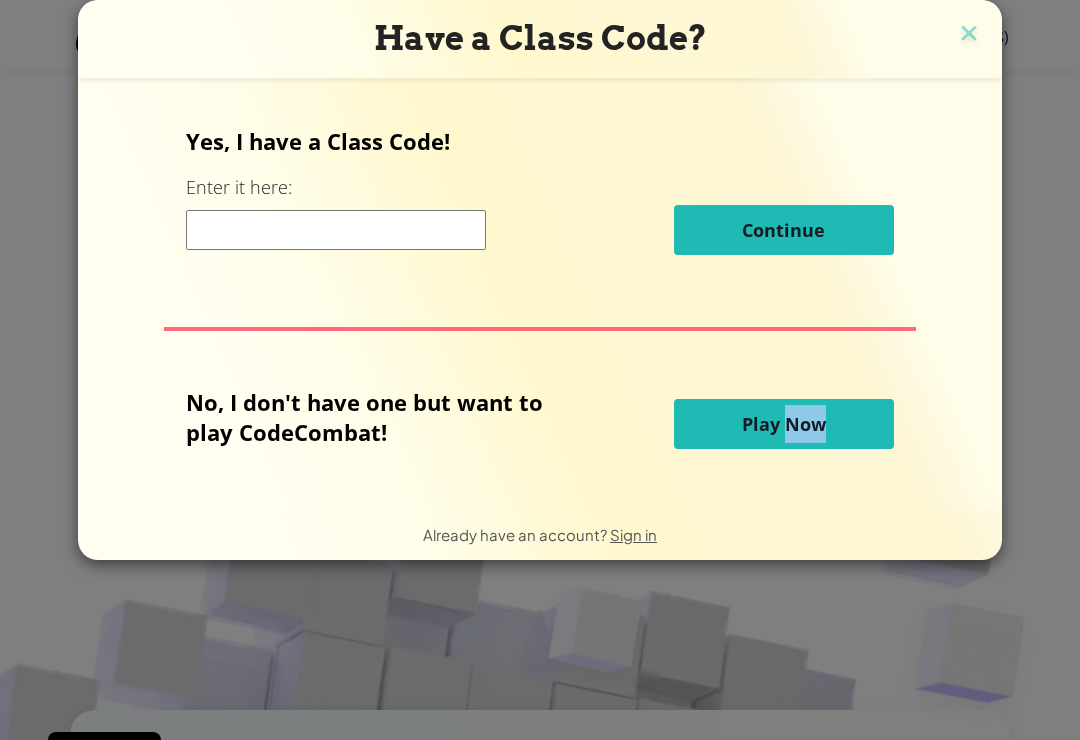 click on "Yes, I have a Class Code! Enter it here: Continue No, I don't have one but want to play CodeCombat! Play Now" at bounding box center (540, 294) 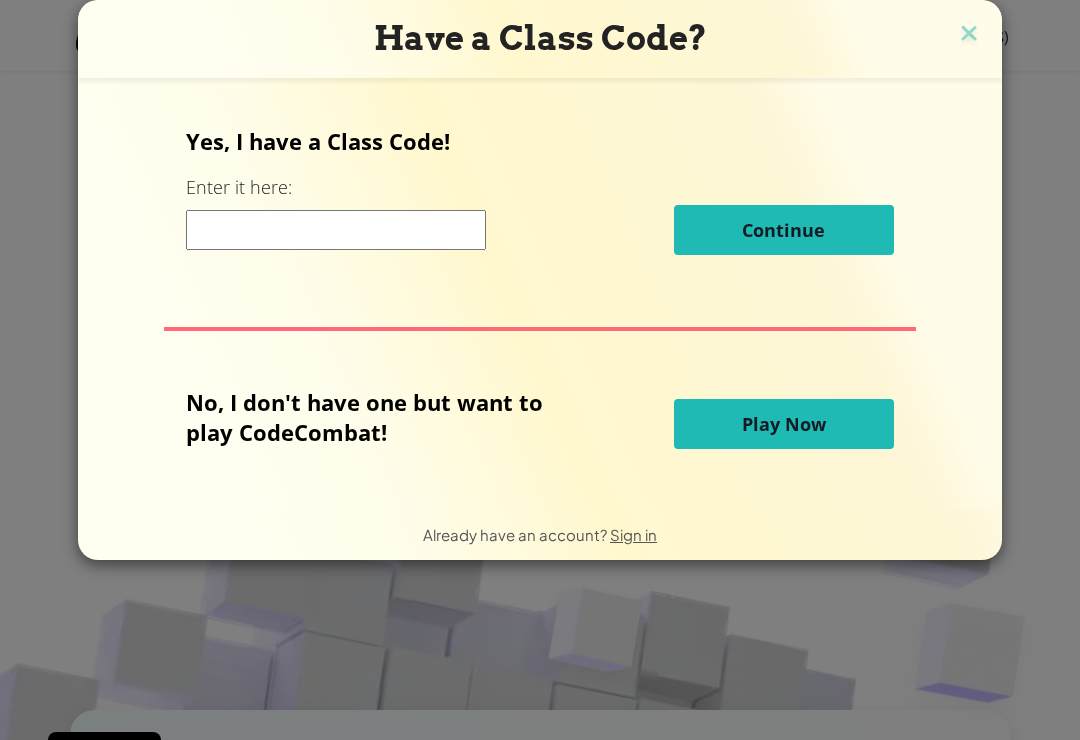 click on "Yes, I have a Class Code! Enter it here: Continue No, I don't have one but want to play CodeCombat! Play Now" at bounding box center (540, 294) 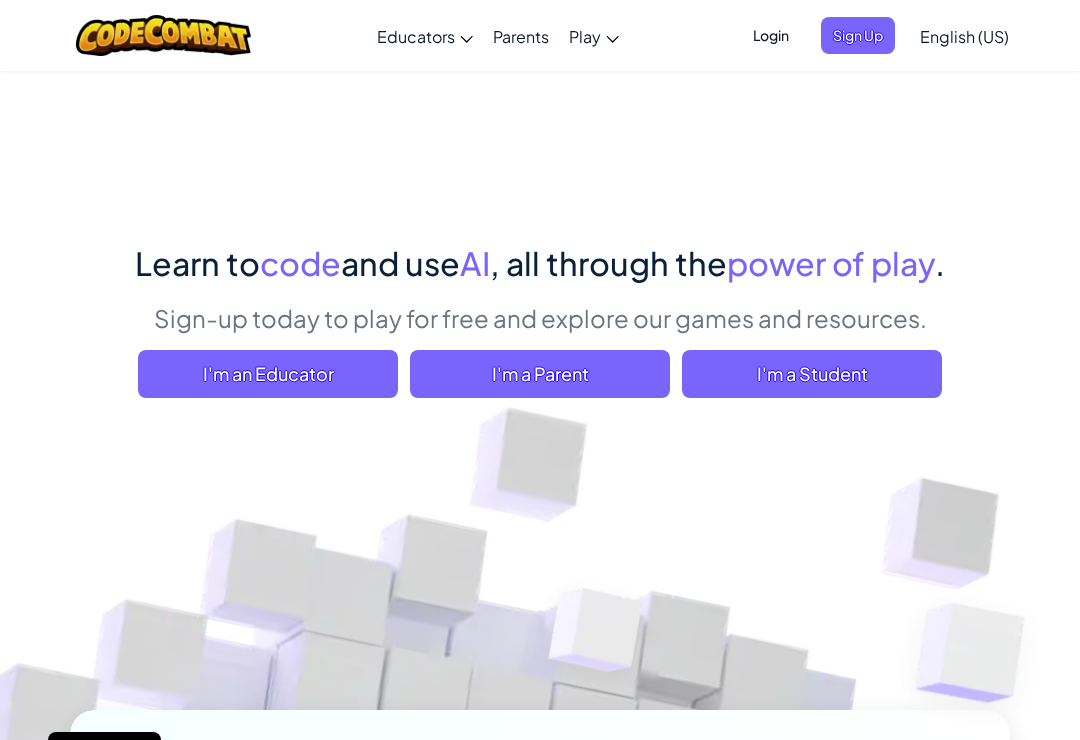 scroll, scrollTop: 0, scrollLeft: 0, axis: both 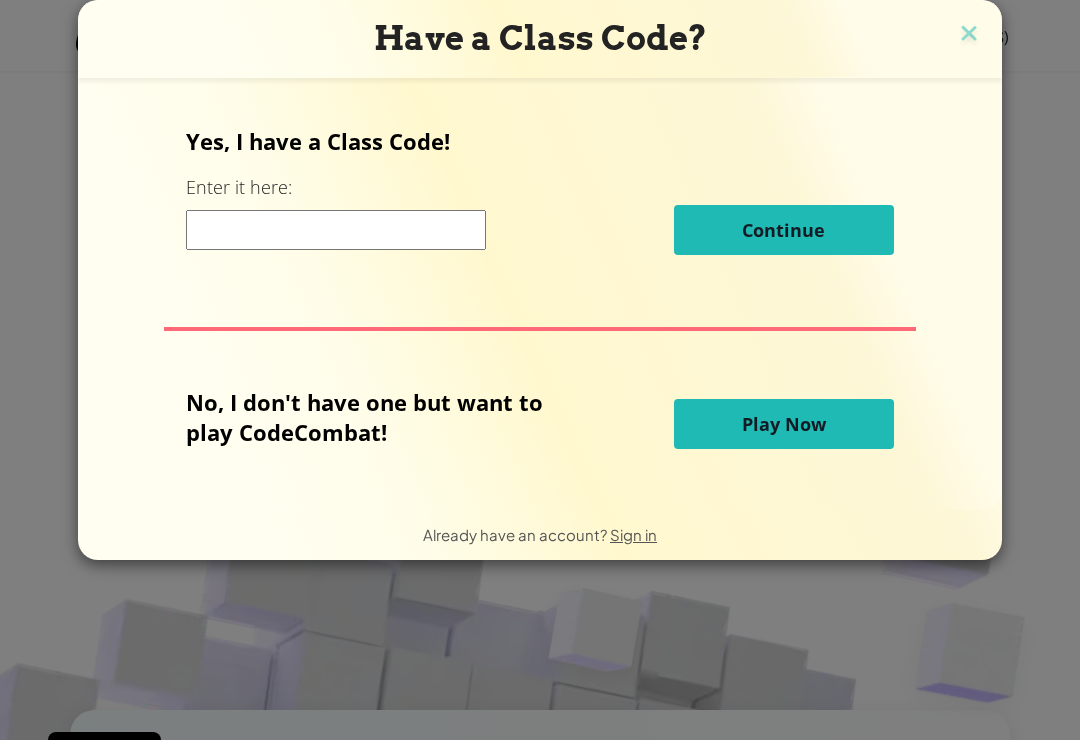 click on "Play Now" at bounding box center [784, 424] 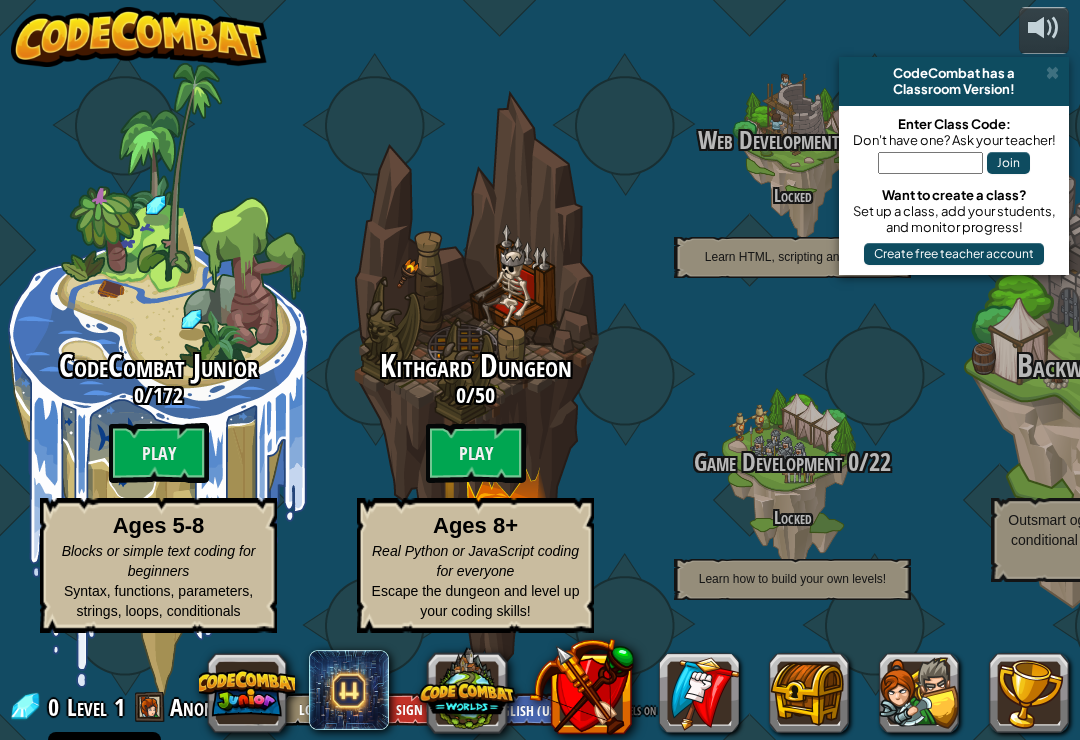 click on "Play" at bounding box center (476, 453) 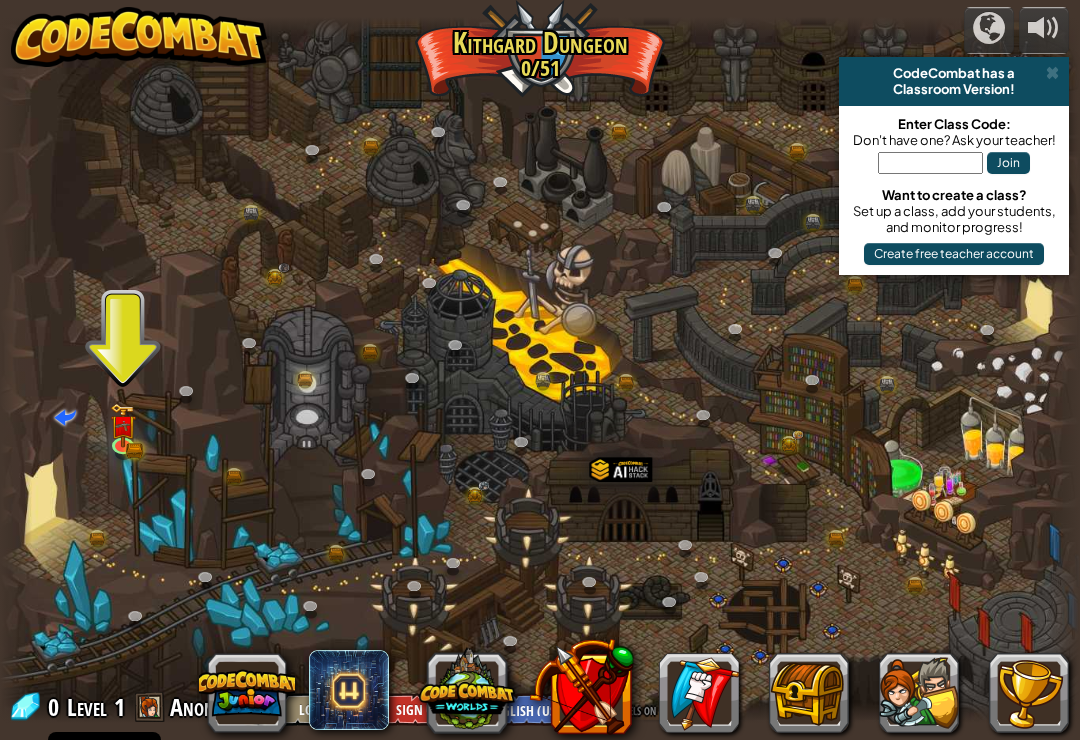 click at bounding box center [540, 370] 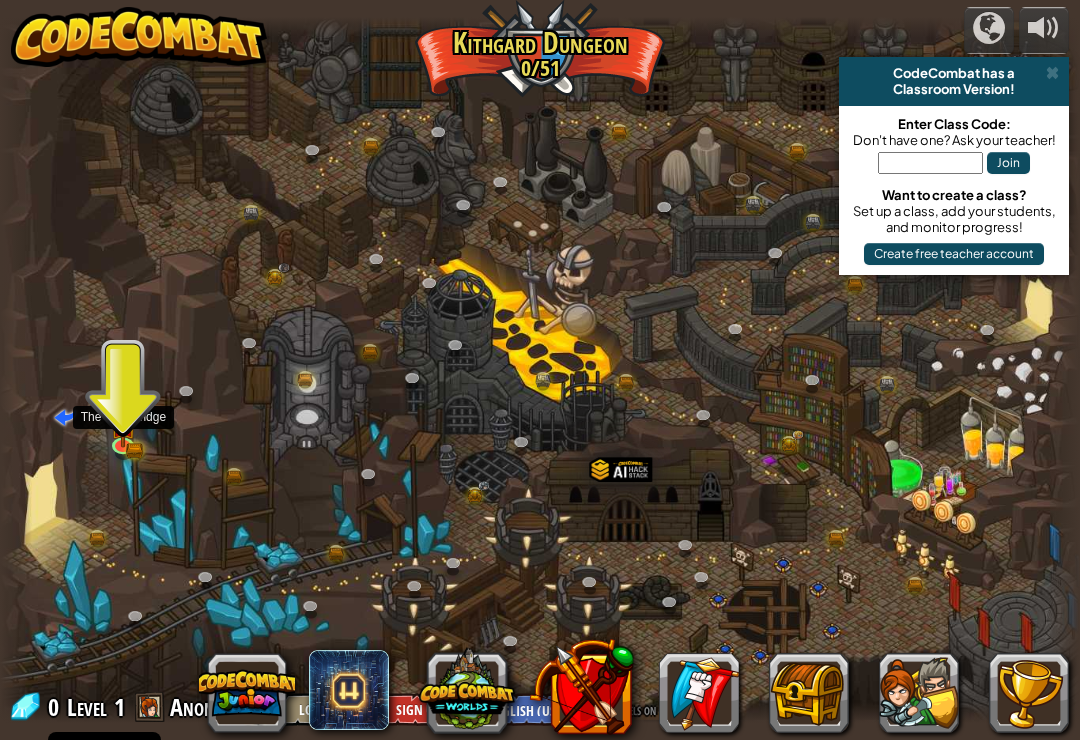 click at bounding box center (125, 447) 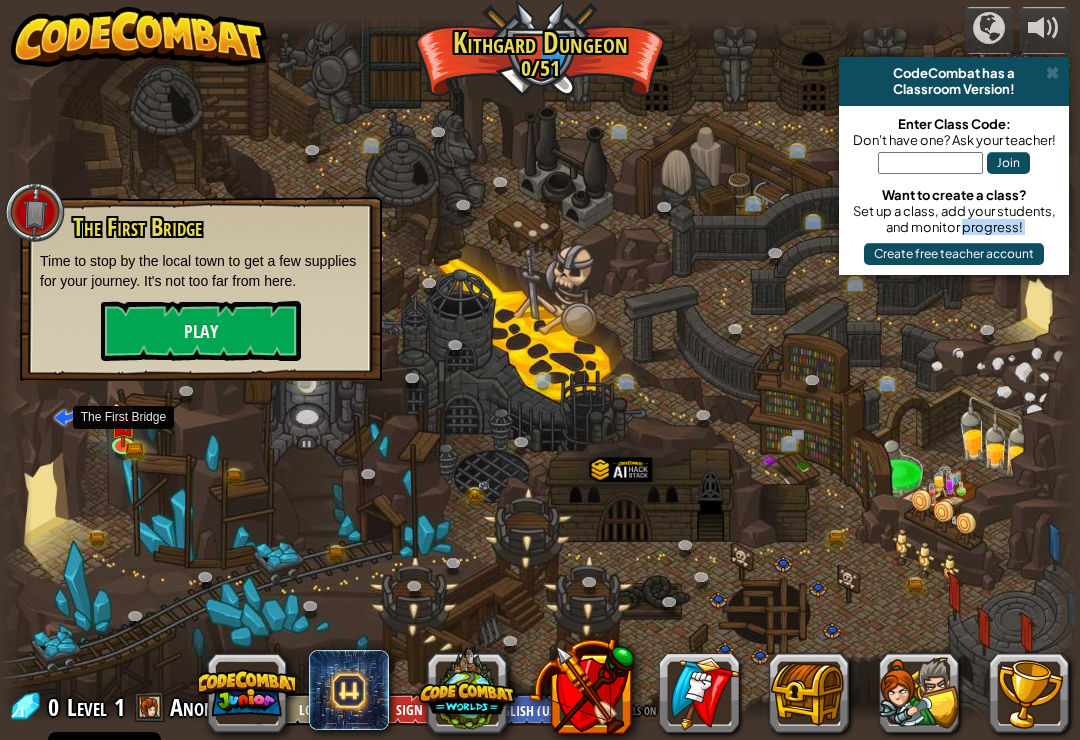 click on "Play" at bounding box center [201, 331] 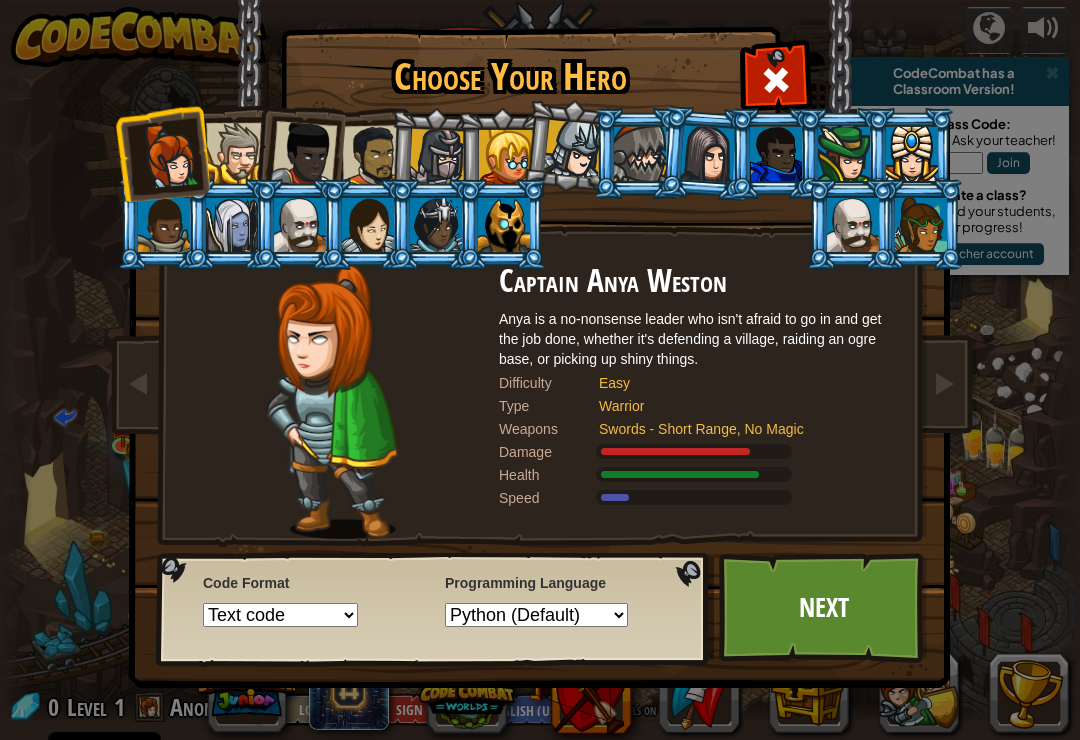 click at bounding box center (236, 153) 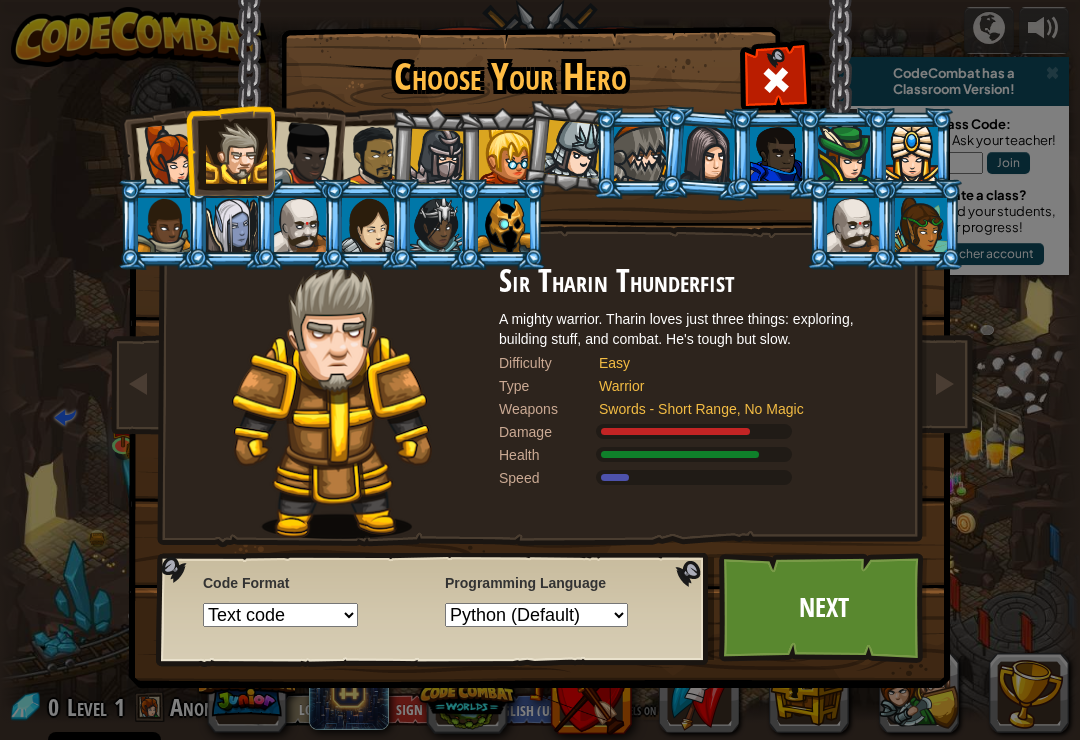 click at bounding box center [304, 154] 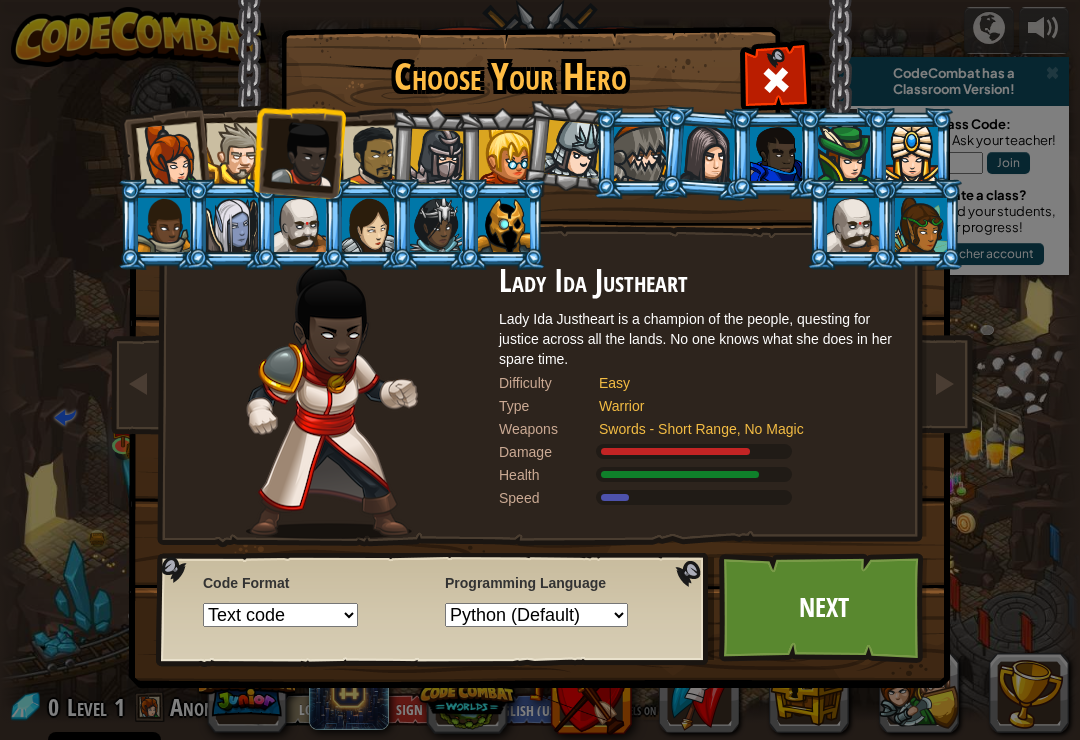 click at bounding box center (236, 153) 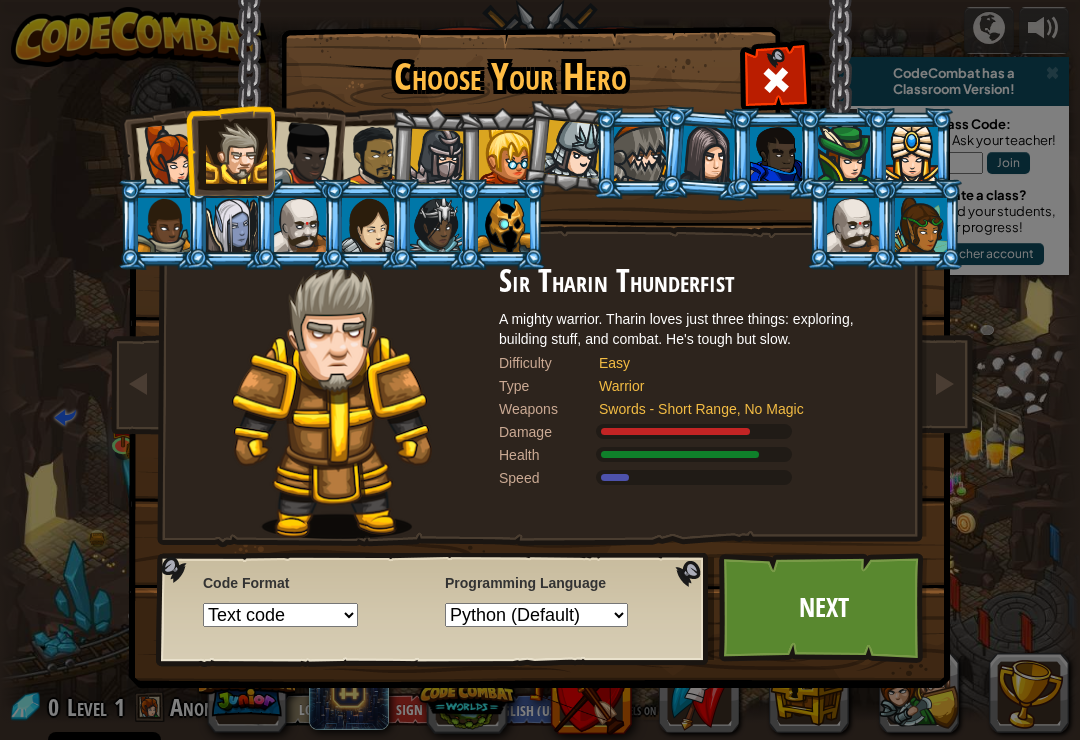 click on "Next" at bounding box center [823, 608] 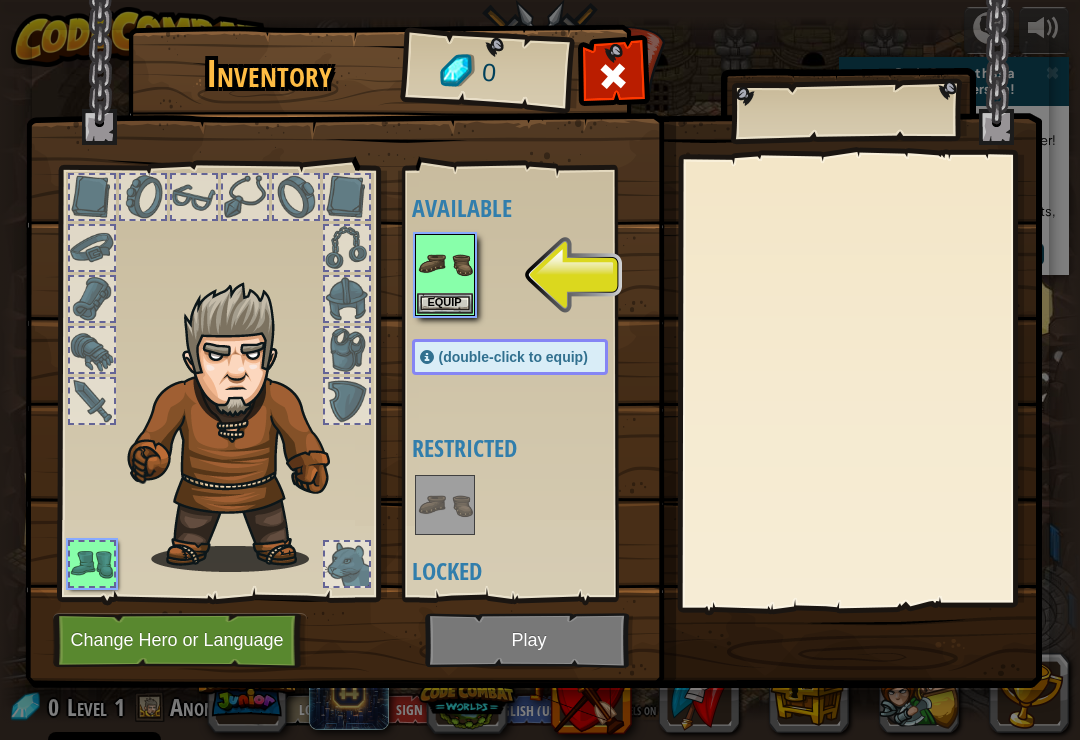 click on "Equip" at bounding box center [445, 303] 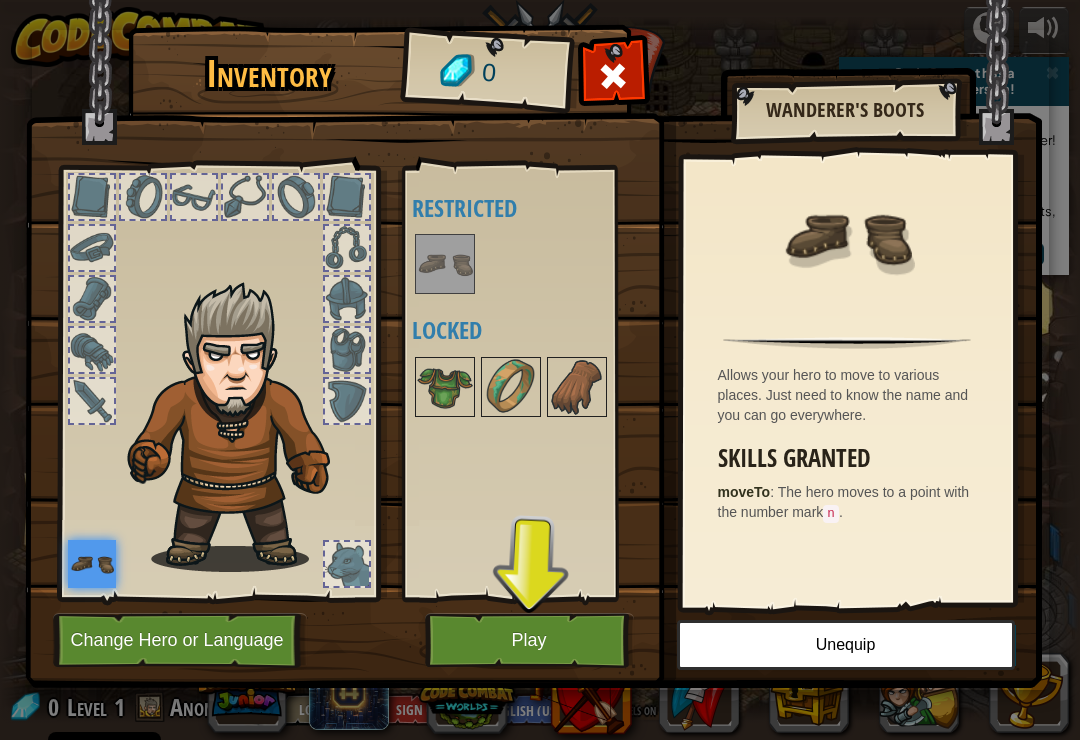 click on "Play" at bounding box center [529, 640] 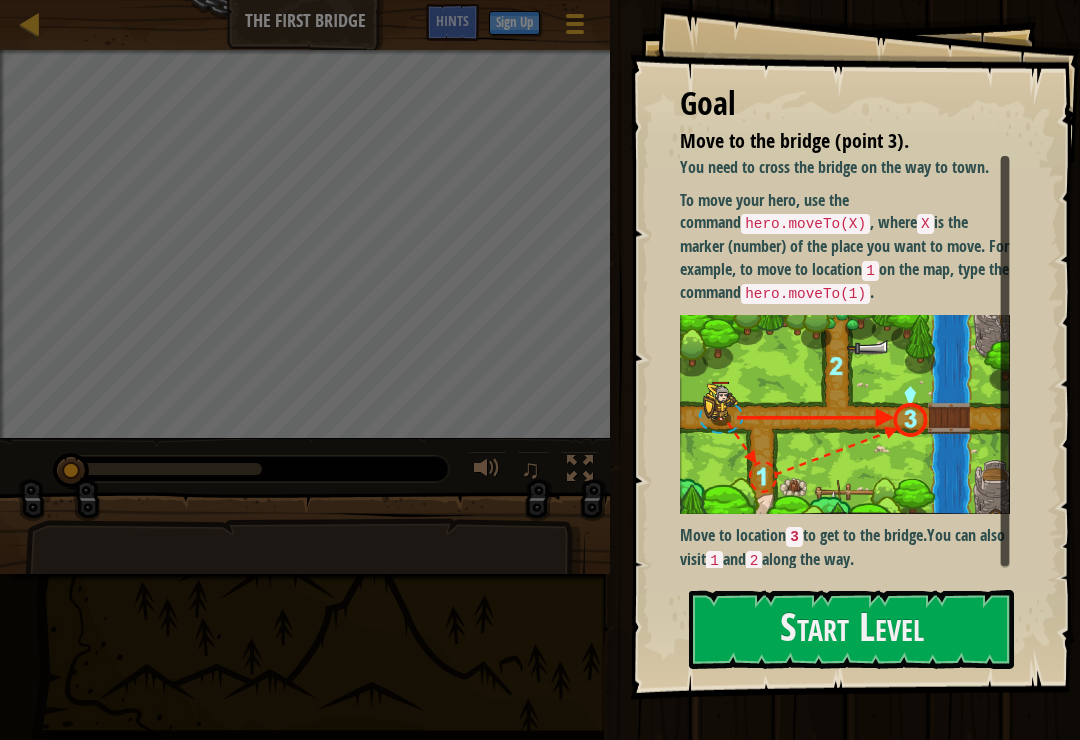 click on "Goal Move to the bridge (point 3). You need to cross the bridge on the way to town.
To move your hero, use the command  hero.moveTo(X) , where  X  is the marker (number) of the place you want to move.
For example, to move to location  1  on the map, type the command  hero.moveTo(1) .
Move to location  3  to get to the bridge.  You can also visit  1  and  2  along the way.
Start Level Error loading from server. Try refreshing the page. You'll need a subscription to play this level. Subscribe You'll need to join a course to play this level. Back to my courses Ask your teacher to assign a license to you so you can continue to play CodeCombat! Back to my courses This level is locked. Back to my courses" at bounding box center (855, 350) 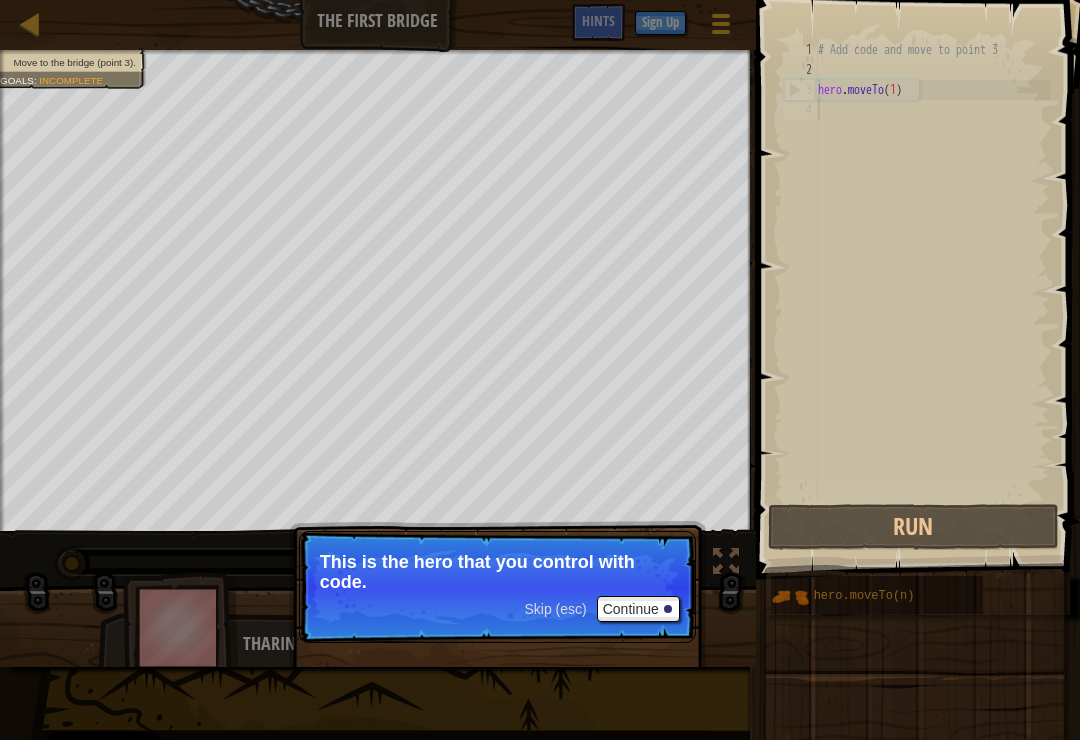 click on "Continue" at bounding box center (638, 609) 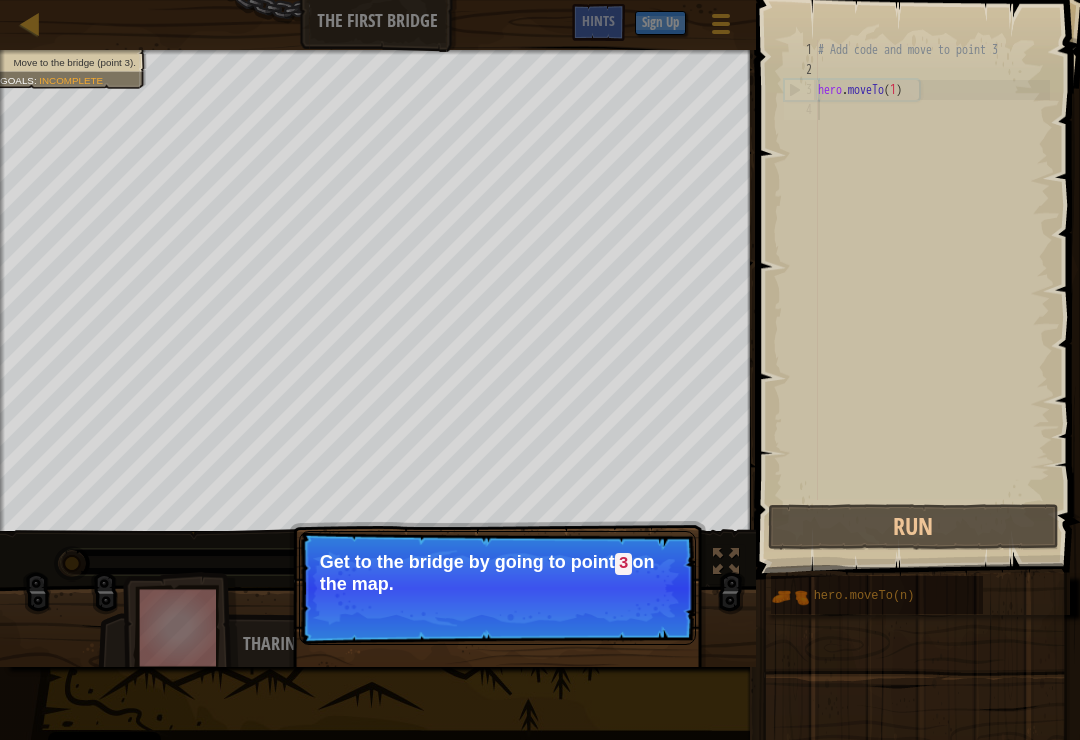 click on "Skip (esc) Continue  Get to the bridge by going to point  3 on the map." at bounding box center [497, 588] 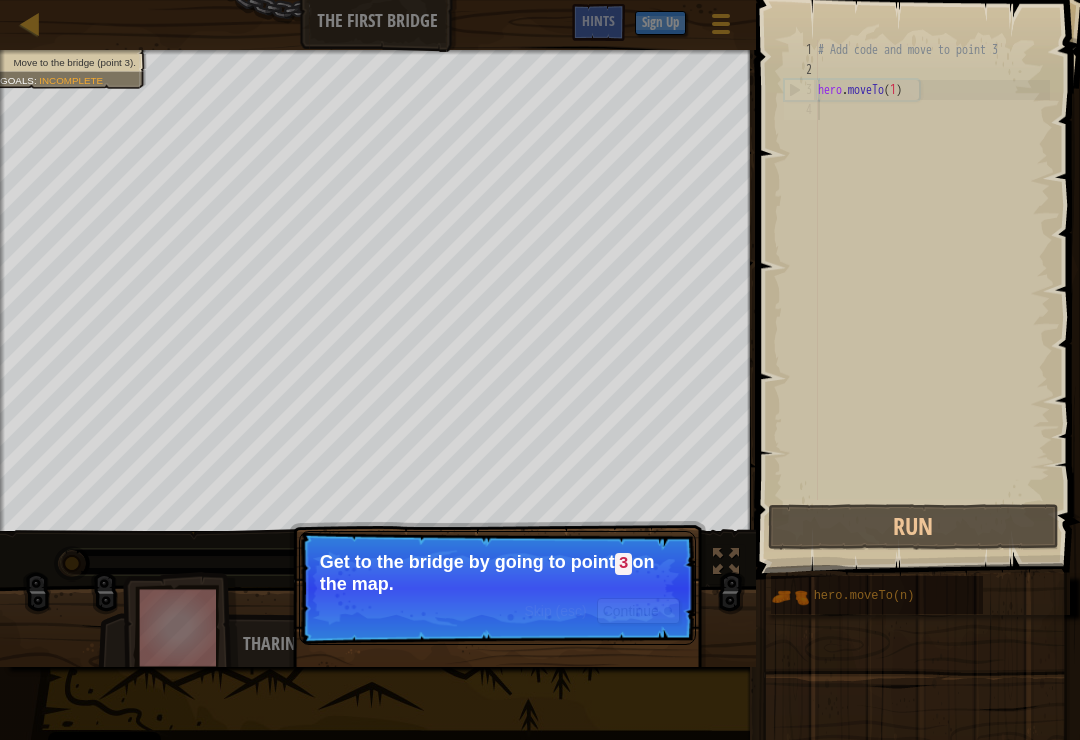 click on "Continue" at bounding box center (638, 611) 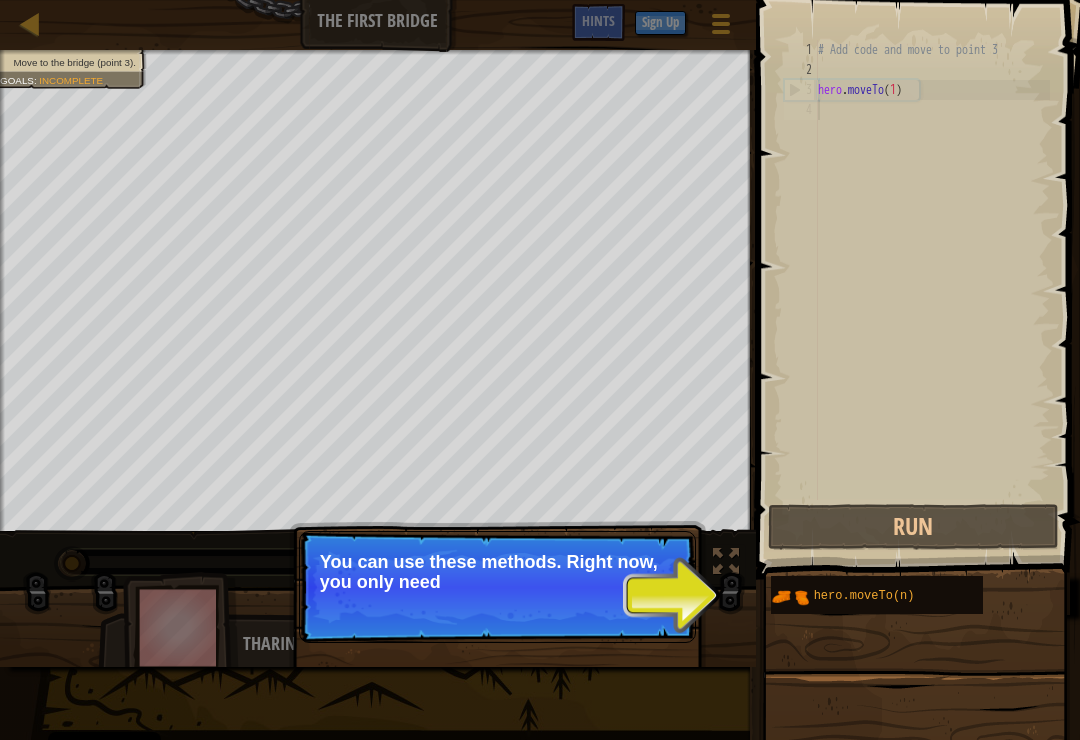 click on "Run" at bounding box center [913, 527] 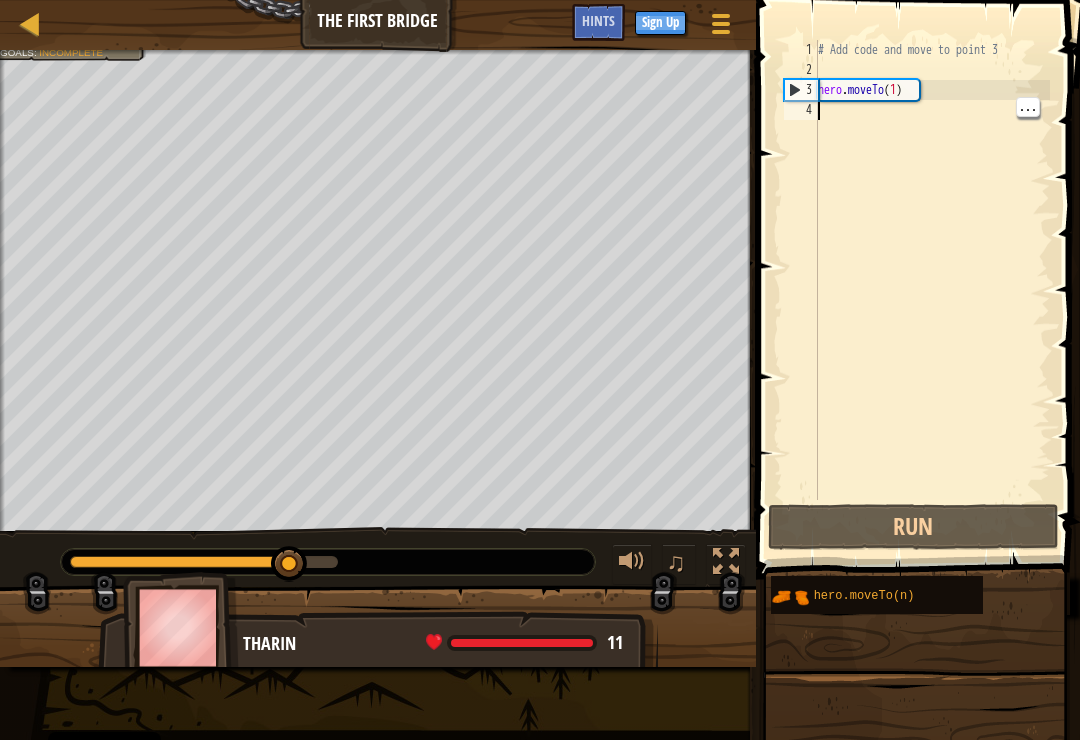 click on "# Add code and move to point 3 hero . moveTo ( 1 )" at bounding box center [932, 290] 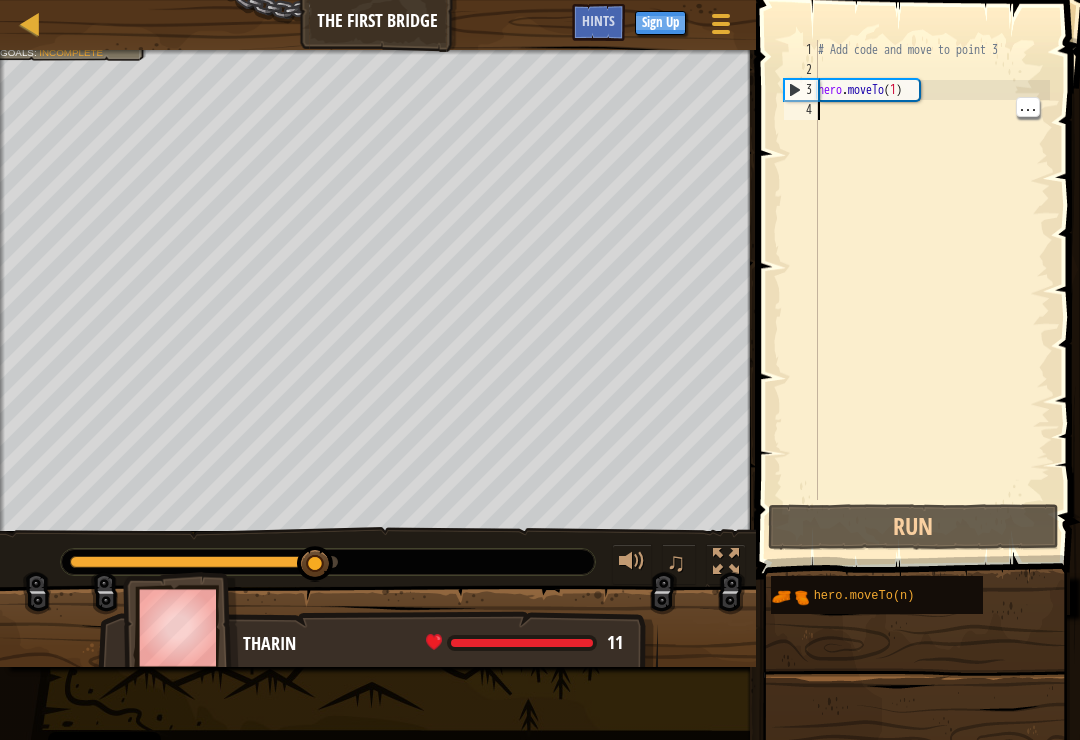 click on "# Add code and move to point 3 hero . moveTo ( 1 )" at bounding box center (932, 290) 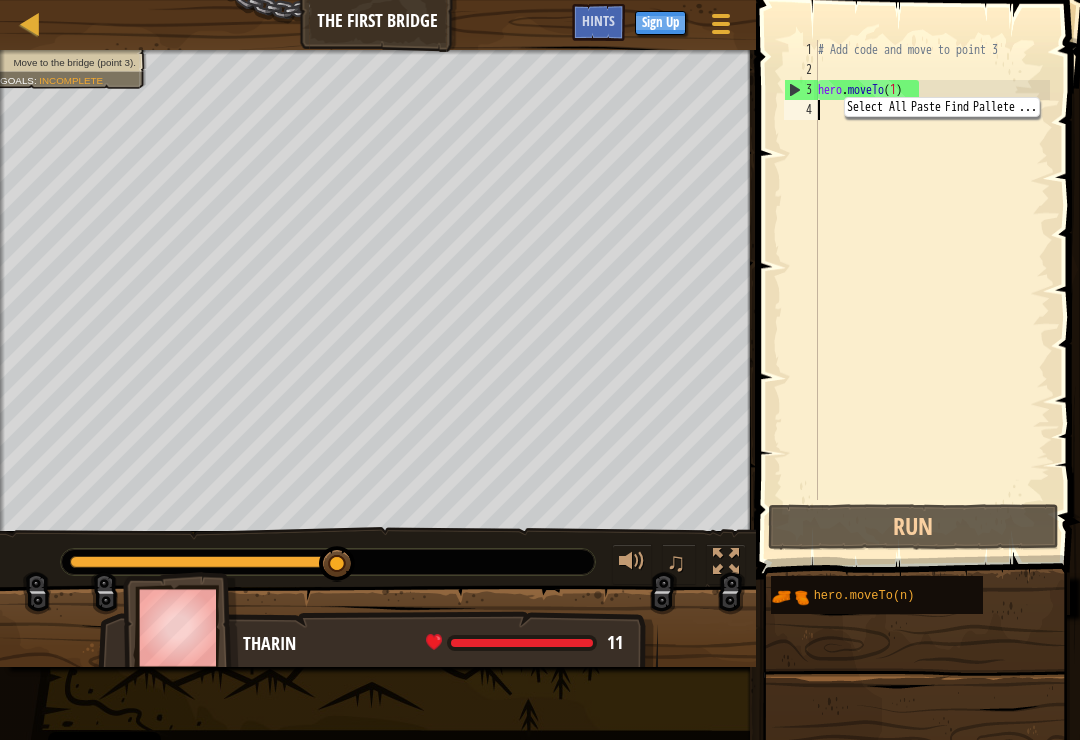 click on "# Add code and move to point 3 hero . moveTo ( 1 )" at bounding box center [932, 290] 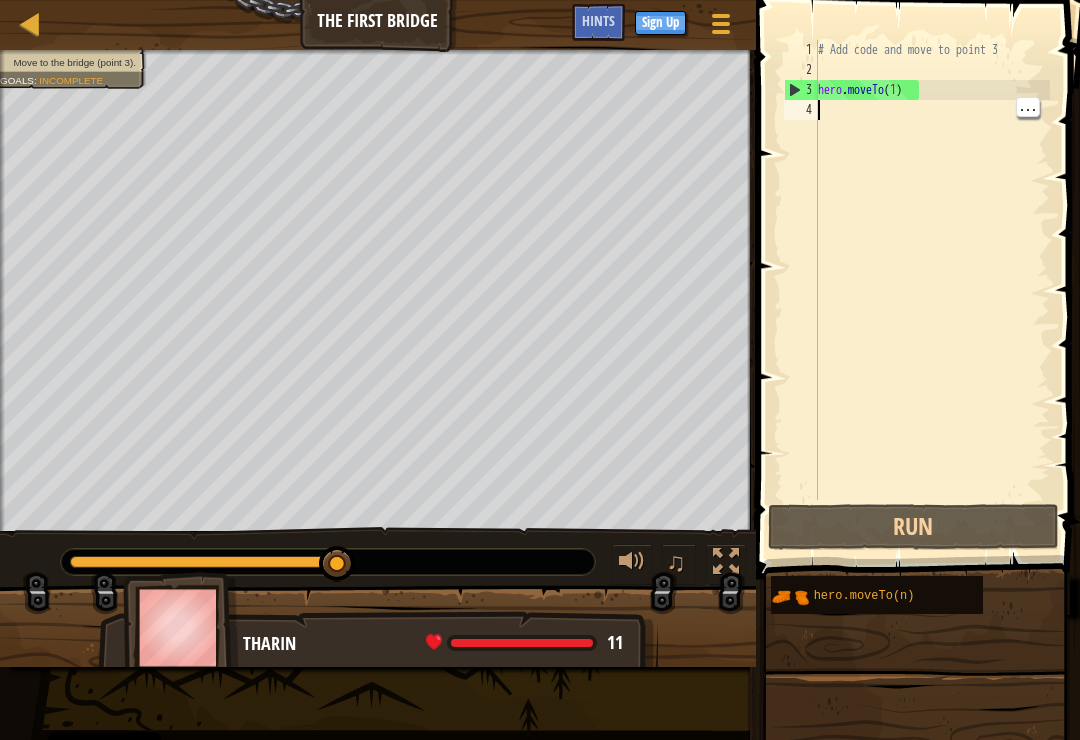 click on "# Add code and move to point 3 hero . moveTo ( 1 )" at bounding box center (932, 290) 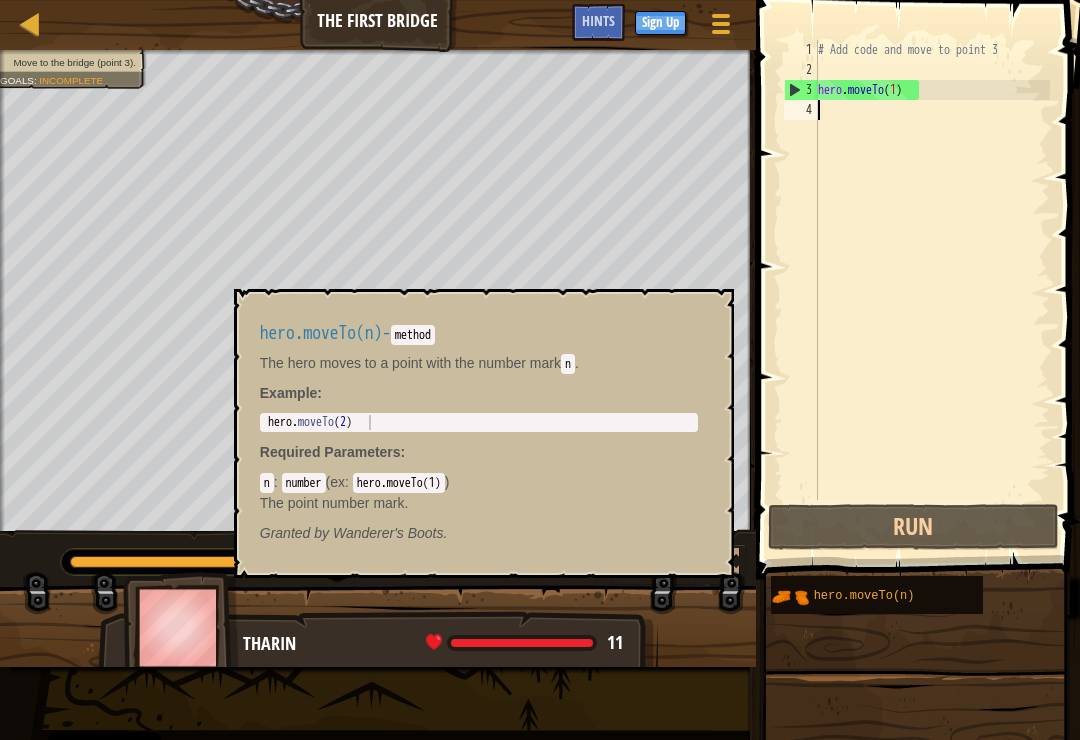 click on "hero.moveTo(n)" at bounding box center (890, 595) 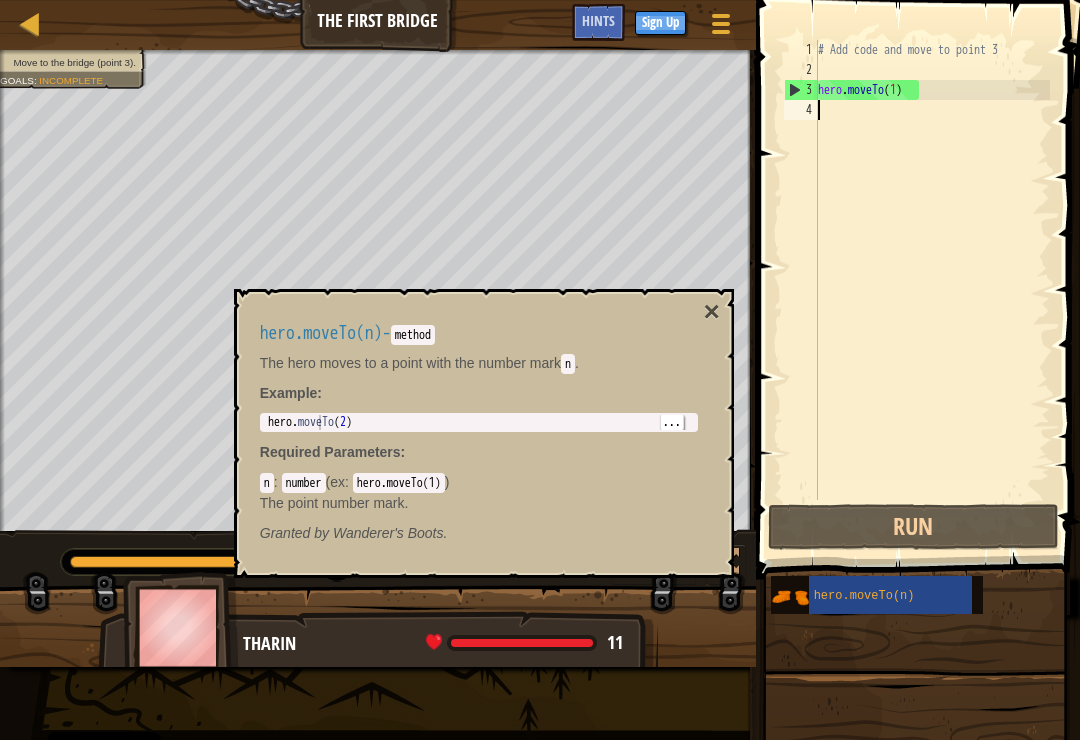 click on "hero . moveTo ( 2 )" at bounding box center [479, 437] 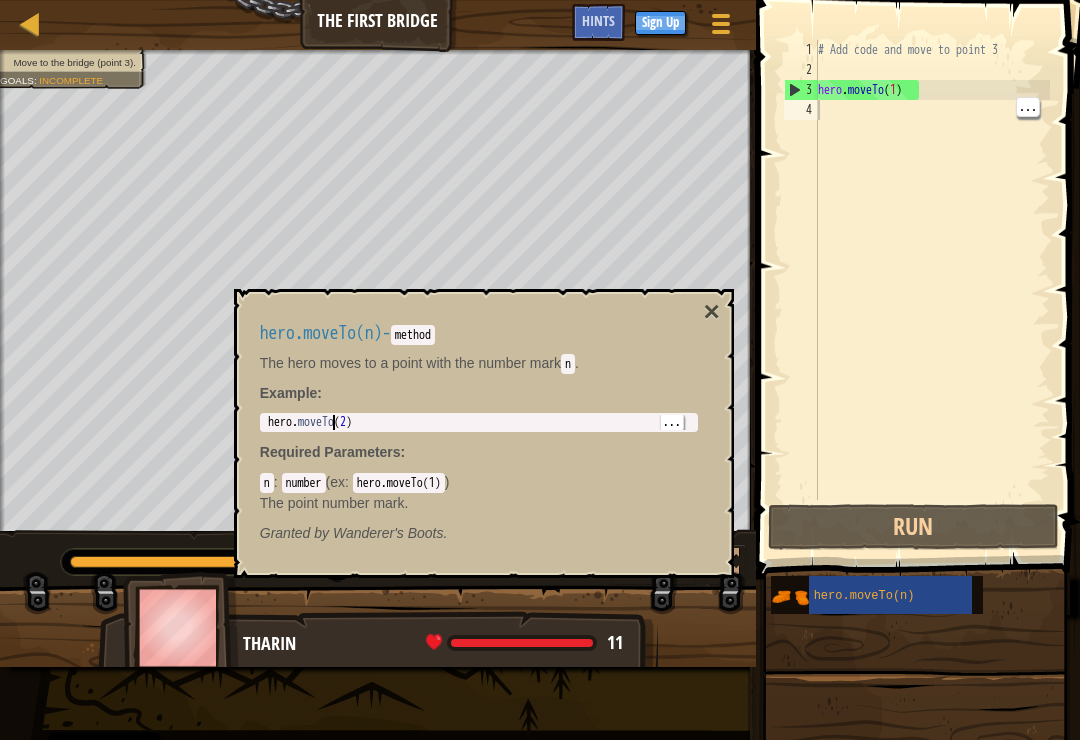 click on "# Add code and move to point 3 hero . moveTo ( 1 )" at bounding box center (932, 290) 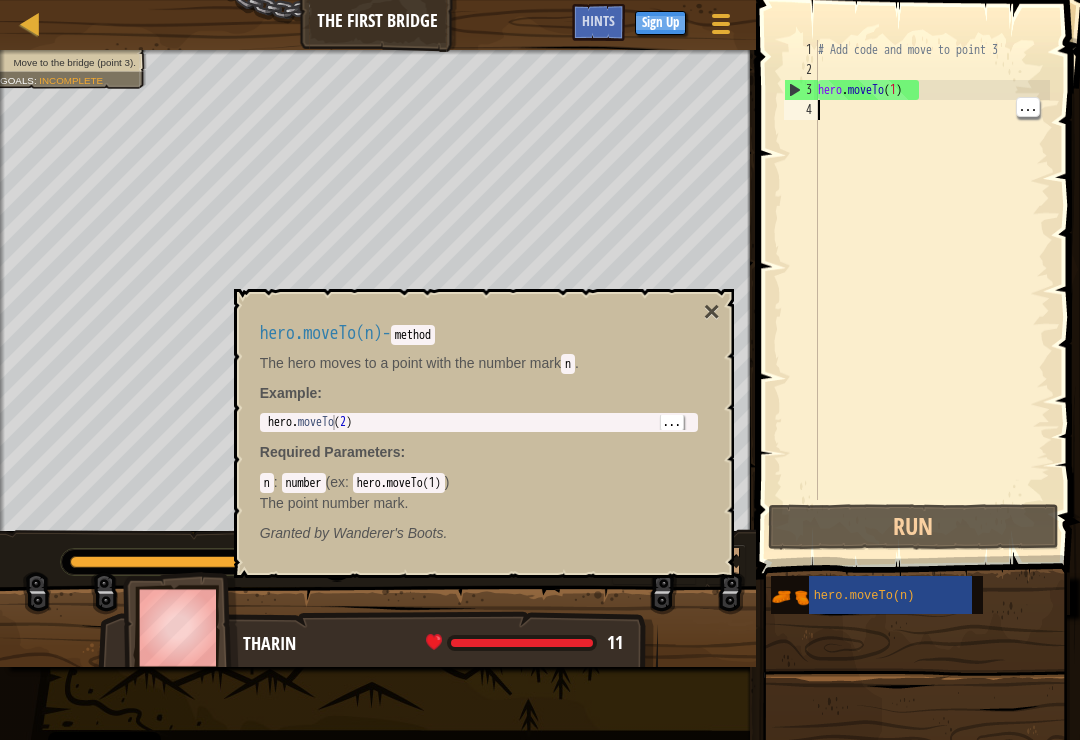 click on "# Add code and move to point 3 hero . moveTo ( 1 )" at bounding box center (932, 290) 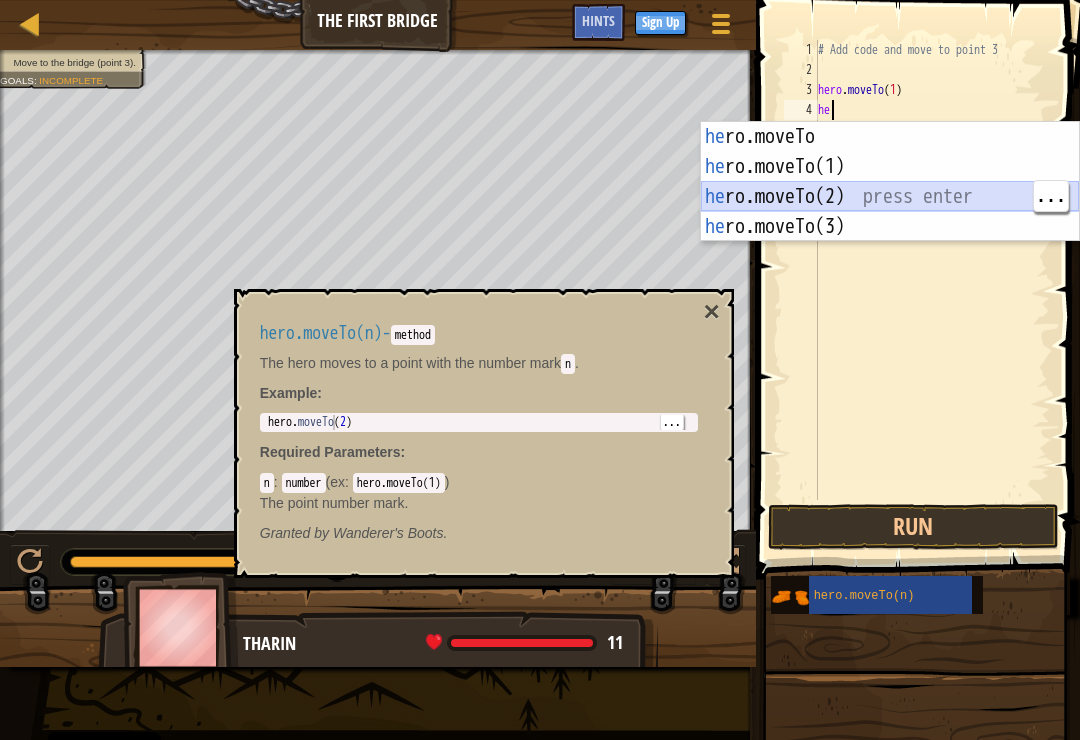 click on "he ro.moveTo press enter he ro.moveTo(1) press enter he ro.moveTo(2) press enter he ro.moveTo(3) press enter" at bounding box center (890, 212) 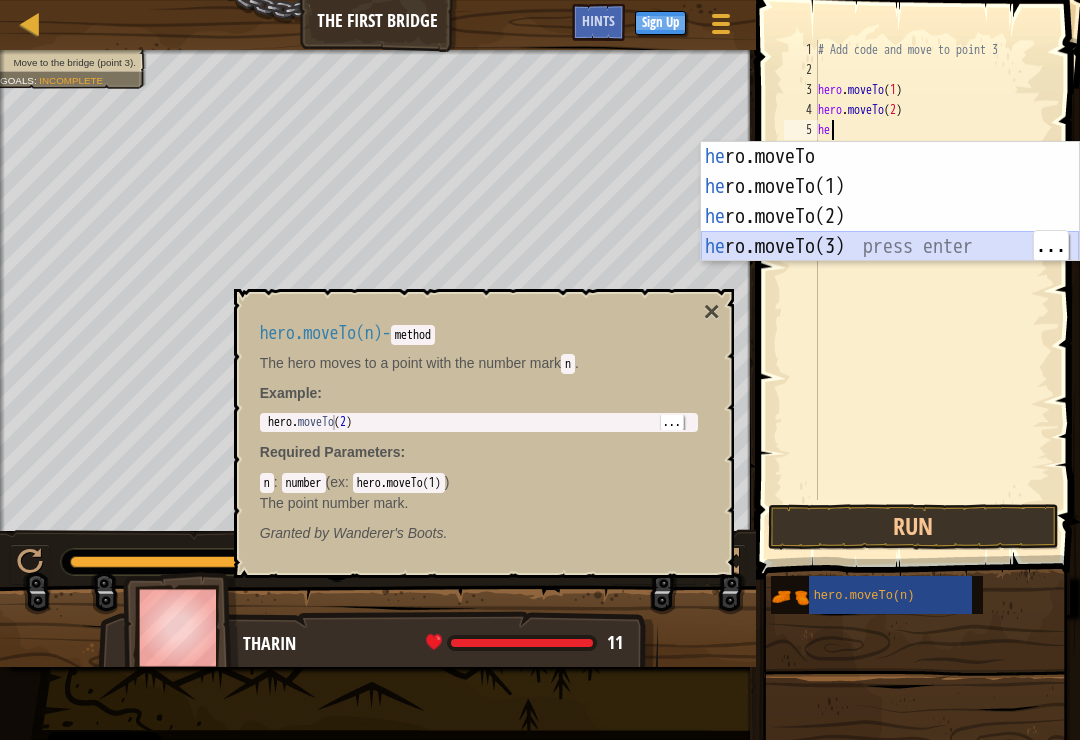 click on "he ro.moveTo press enter he ro.moveTo(1) press enter he ro.moveTo(2) press enter he ro.moveTo(3) press enter" at bounding box center [890, 232] 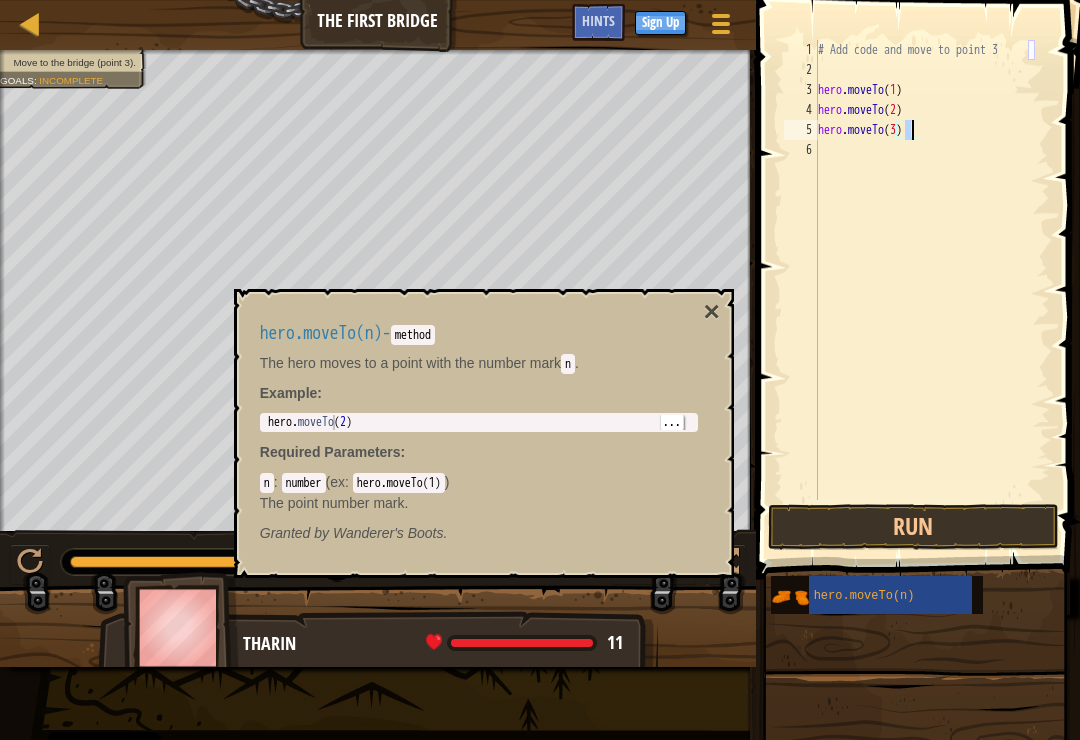 type 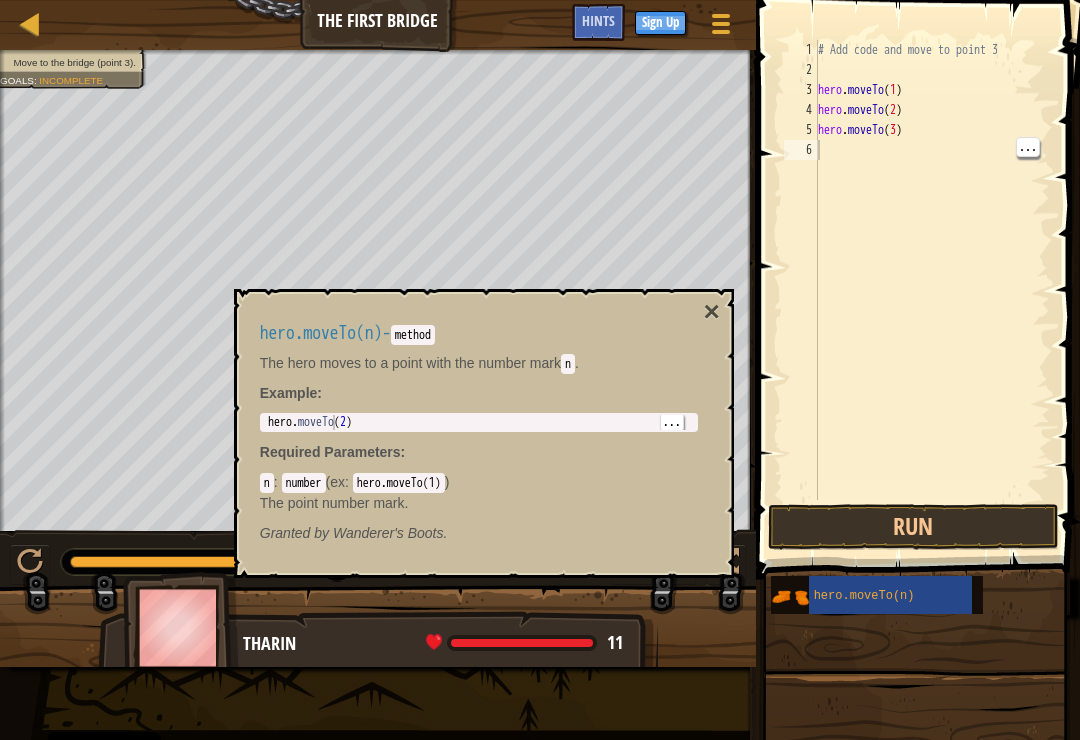click on "×" at bounding box center [711, 312] 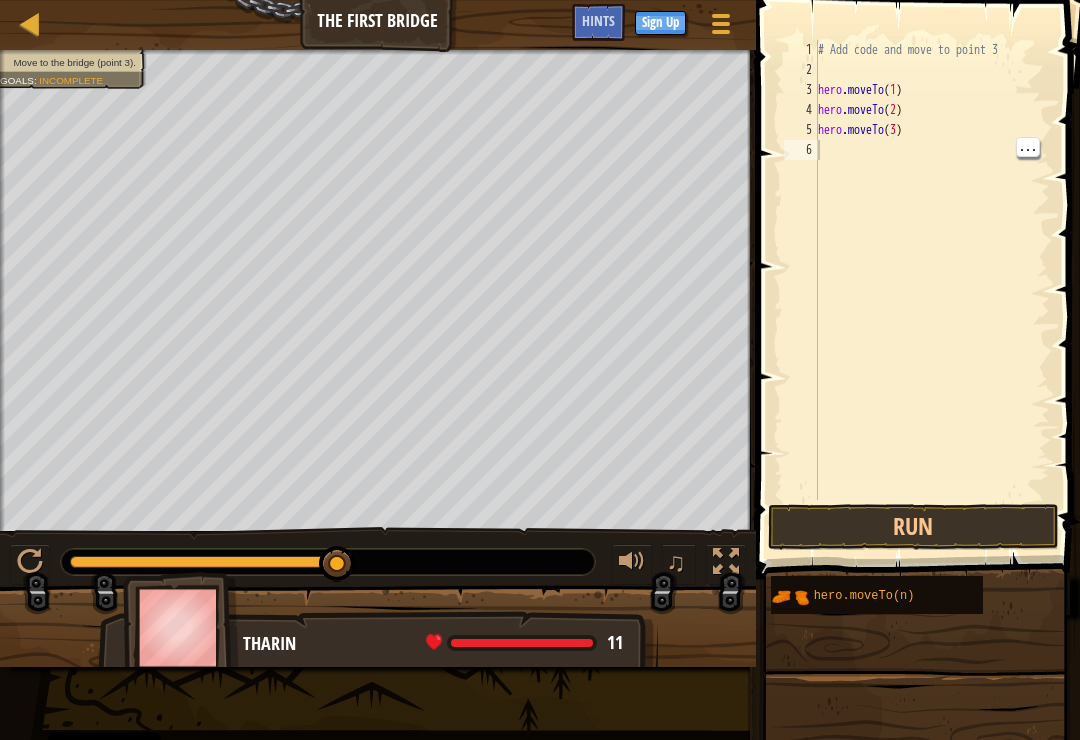 click on "Run" at bounding box center [913, 527] 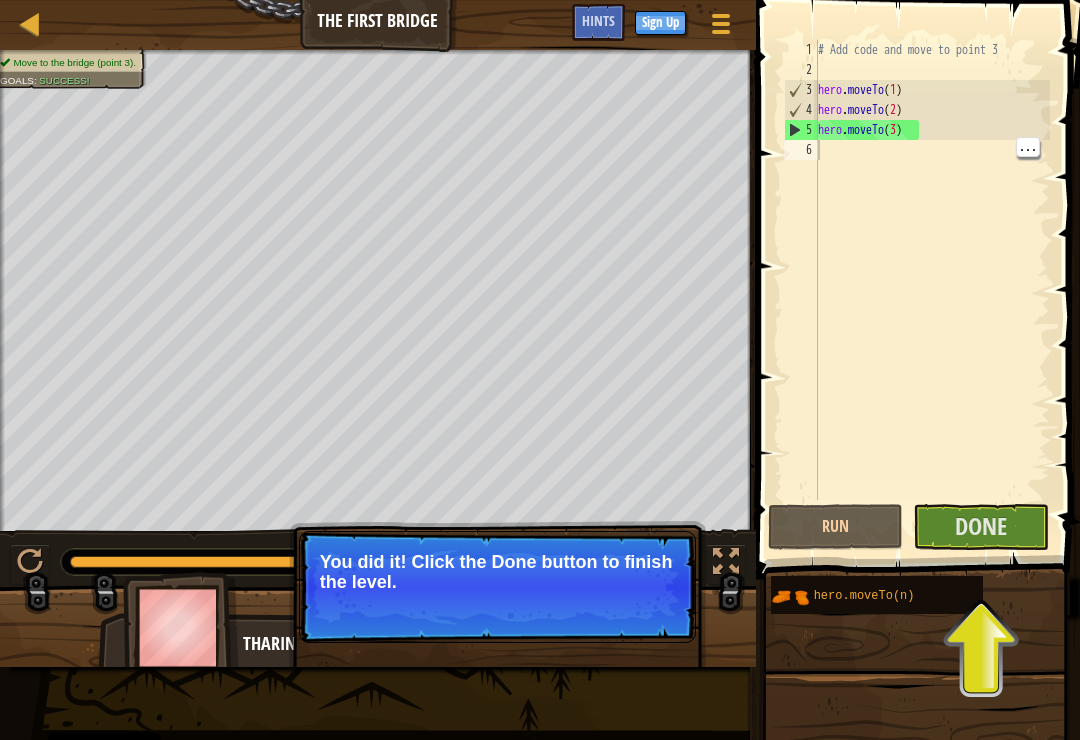 click on "Done" at bounding box center [981, 526] 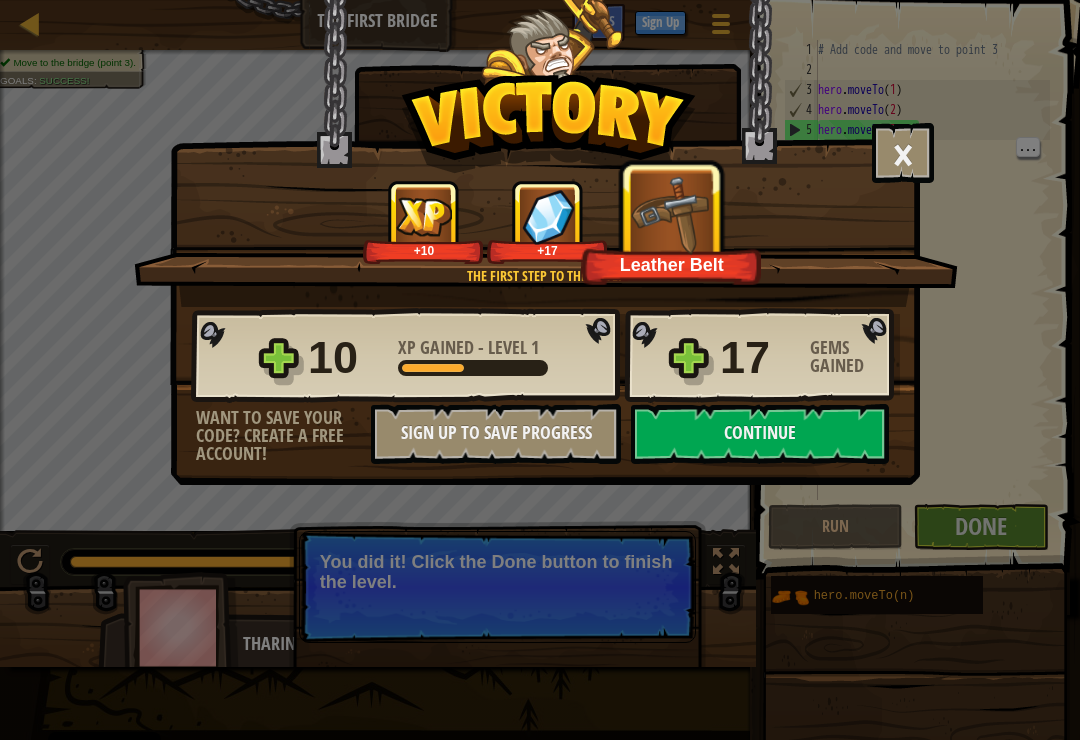 click on "Continue" at bounding box center (760, 434) 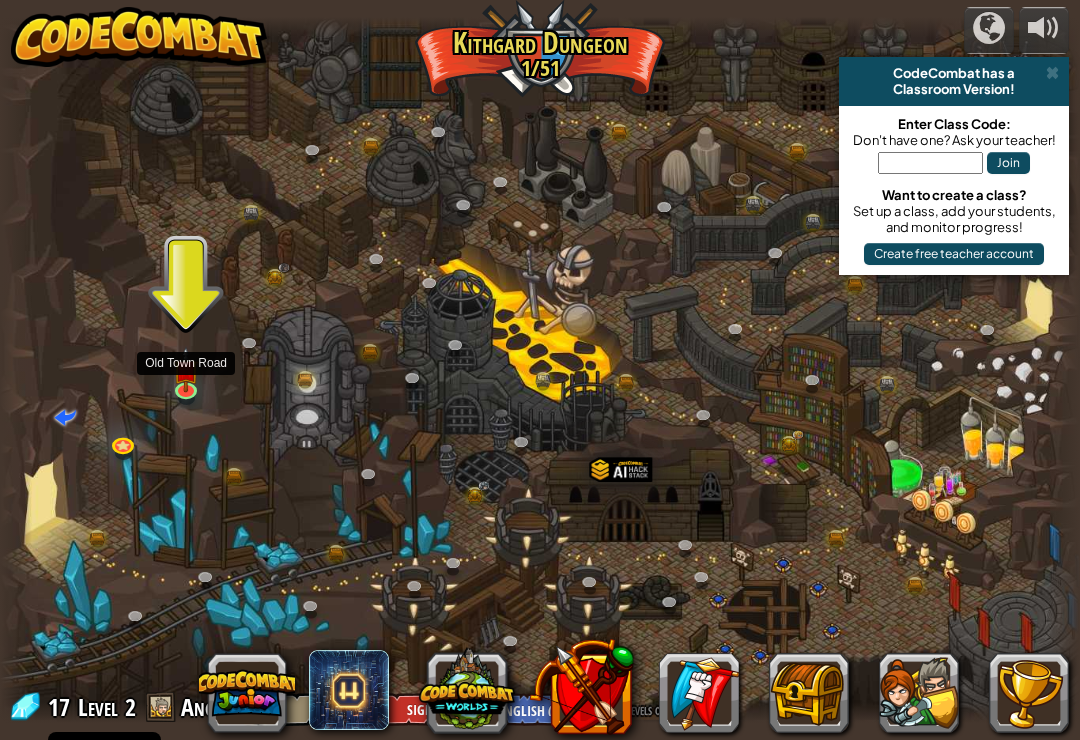 click at bounding box center [188, 393] 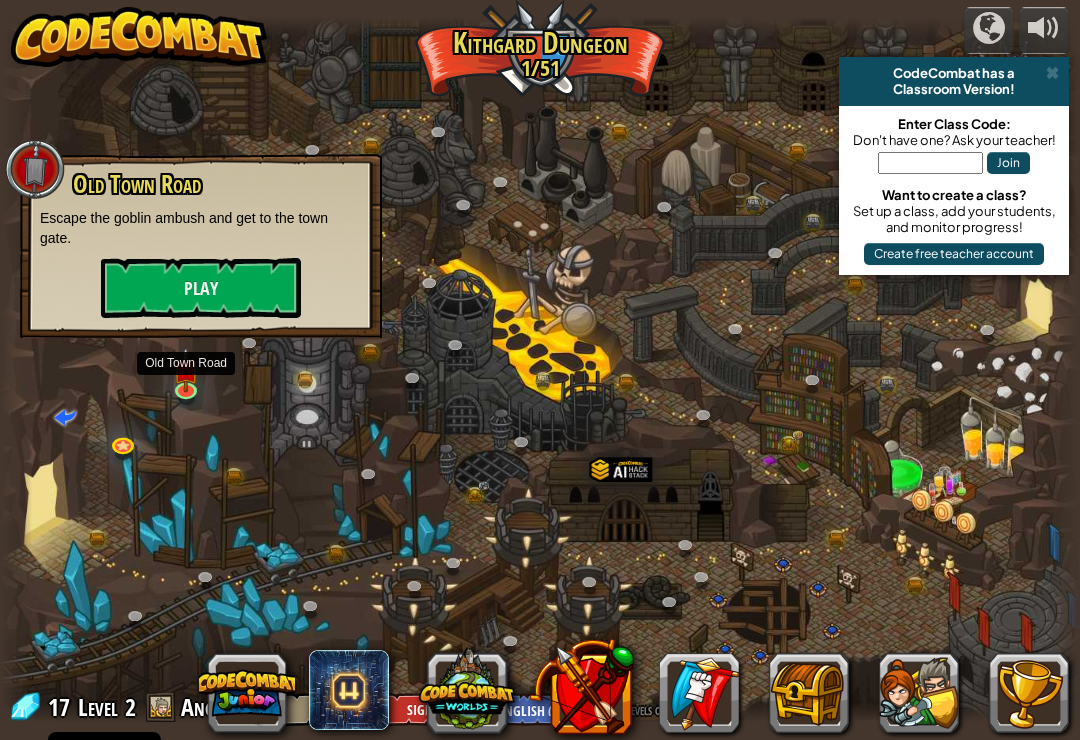click on "Play" at bounding box center (201, 288) 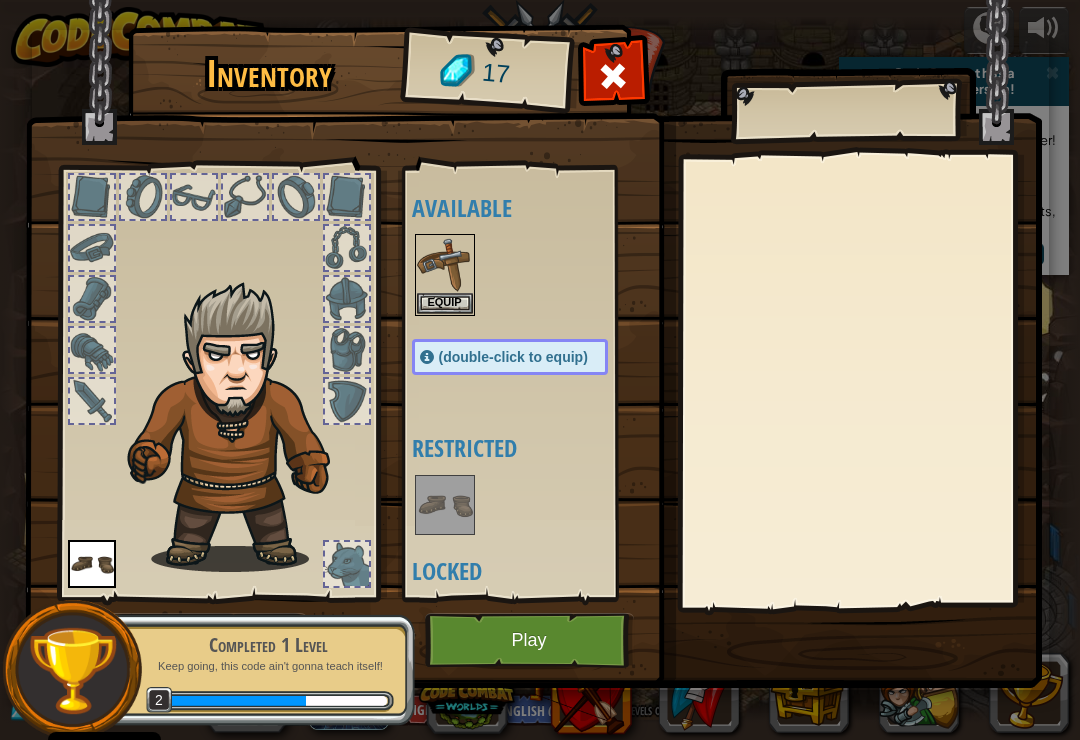 click on "Play" at bounding box center [529, 640] 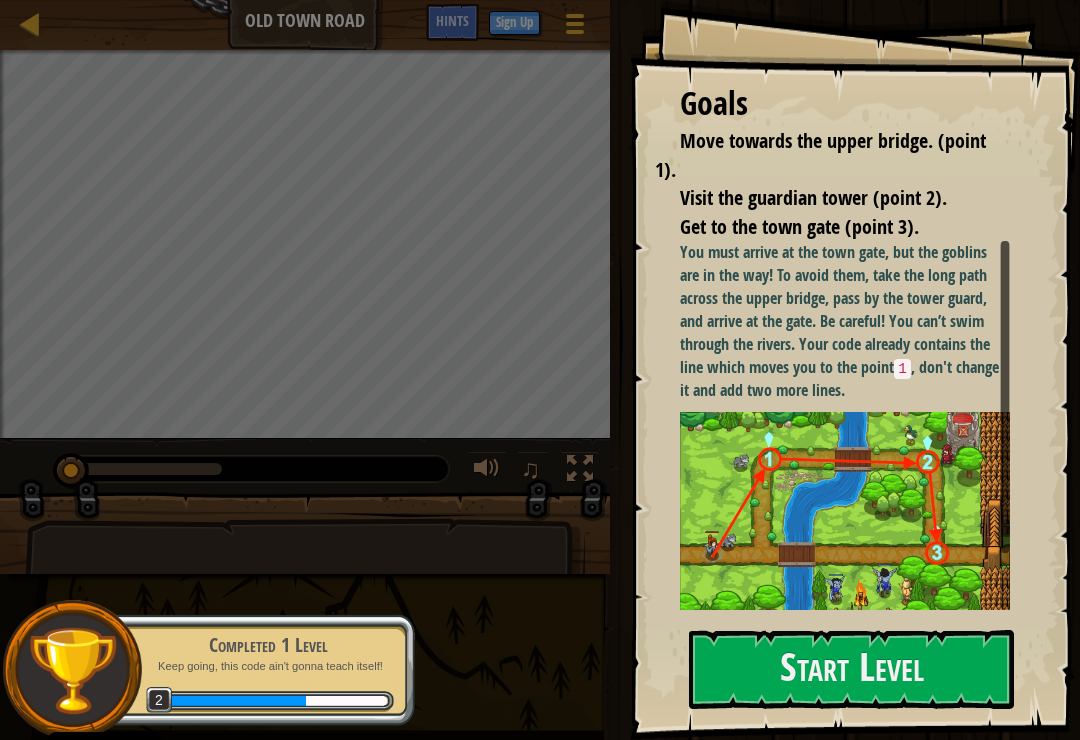 click on "Start Level" at bounding box center (851, 669) 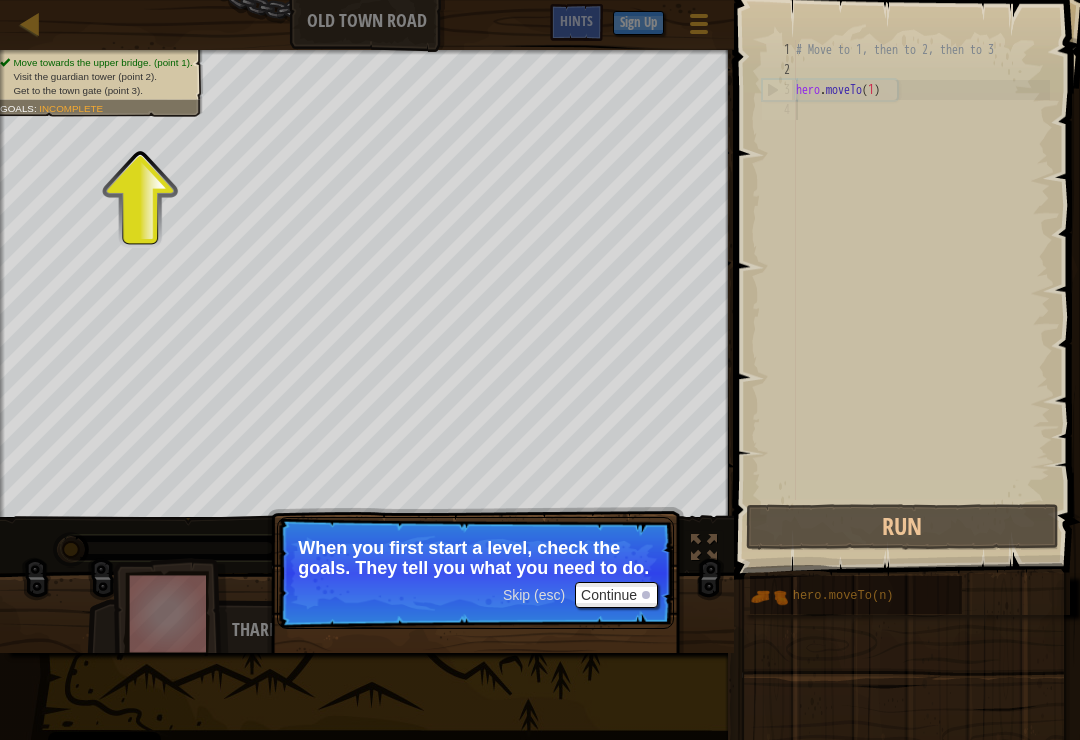 click on "Continue" at bounding box center (616, 595) 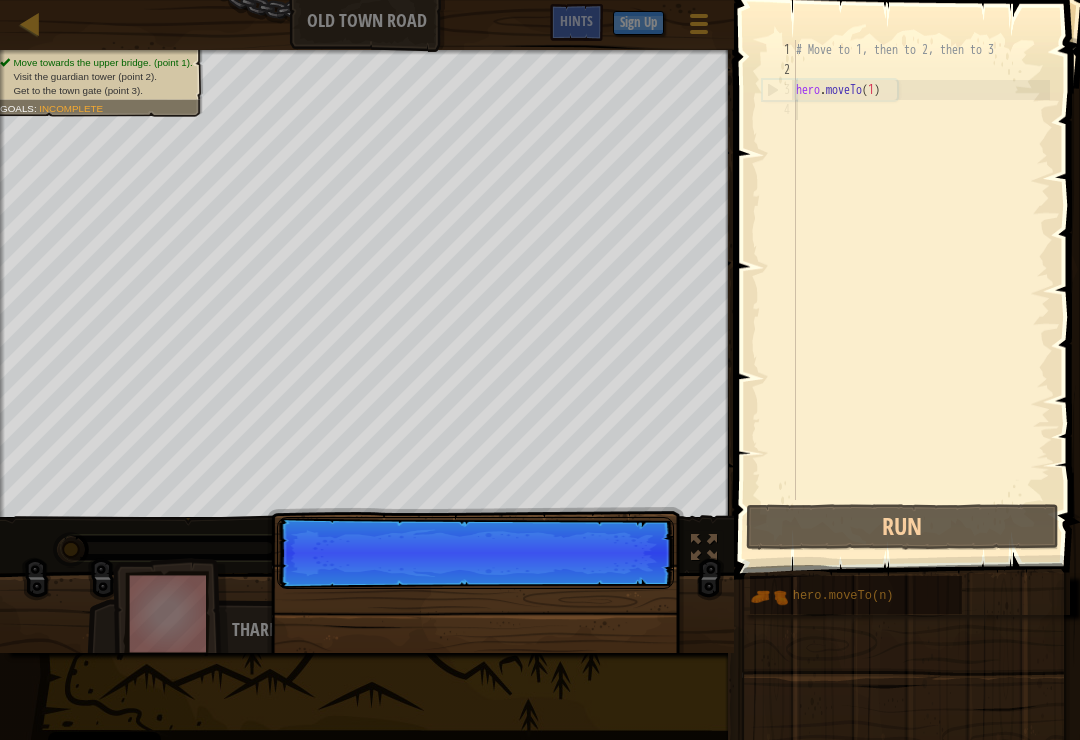 scroll, scrollTop: 10, scrollLeft: 0, axis: vertical 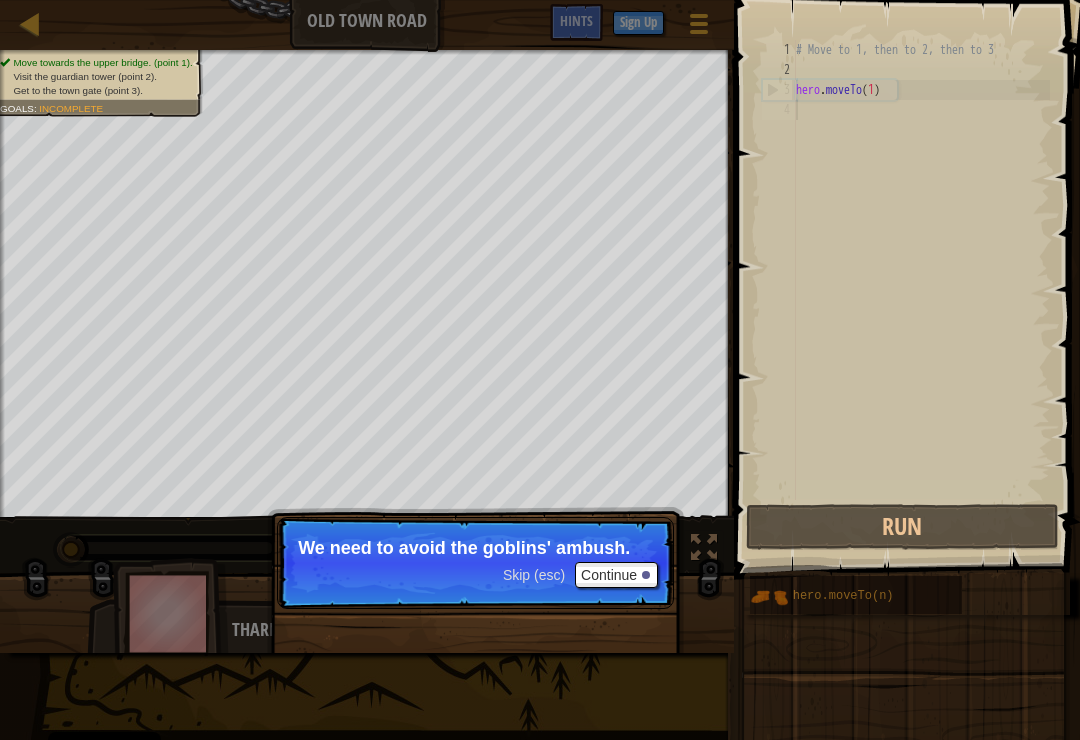 click on "Continue" at bounding box center (616, 575) 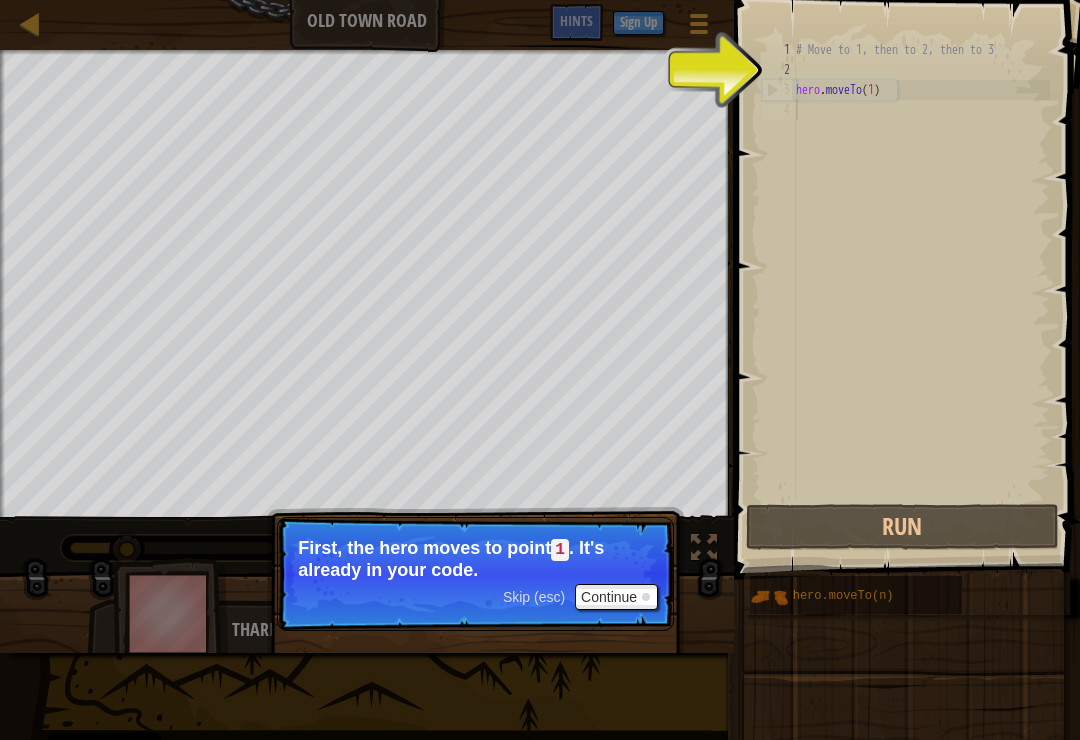 click on "Continue" at bounding box center [616, 597] 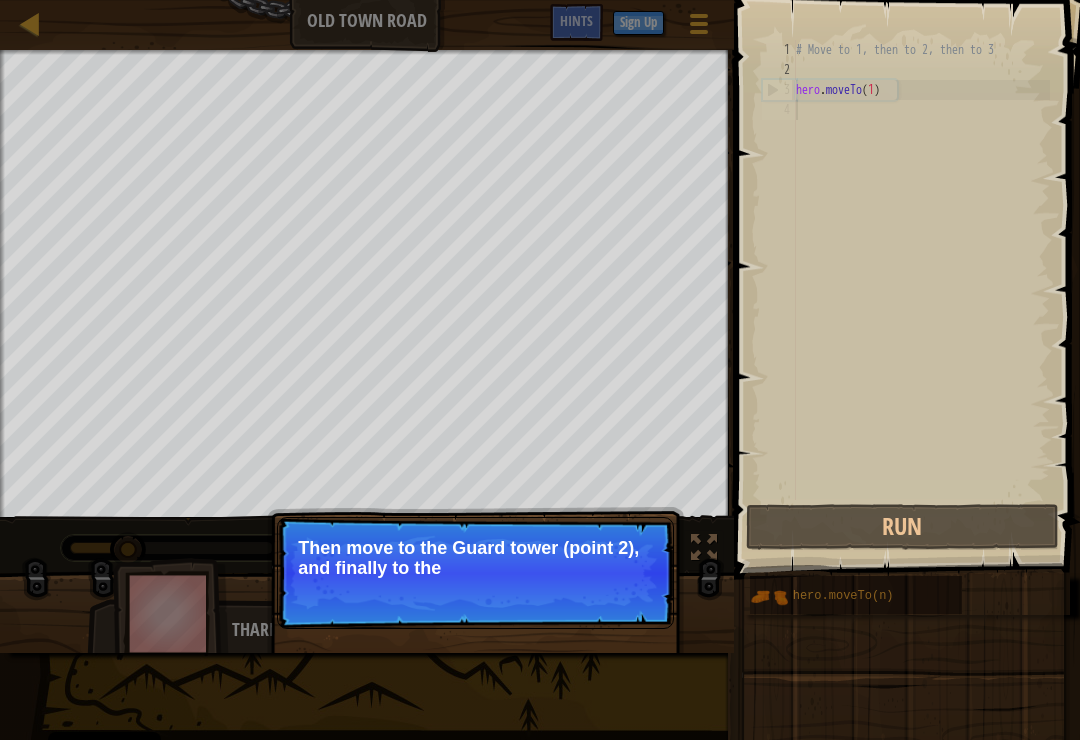 click on "Skip (esc) Continue  Then move to the Guard tower (point 2), and finally to the" at bounding box center [475, 573] 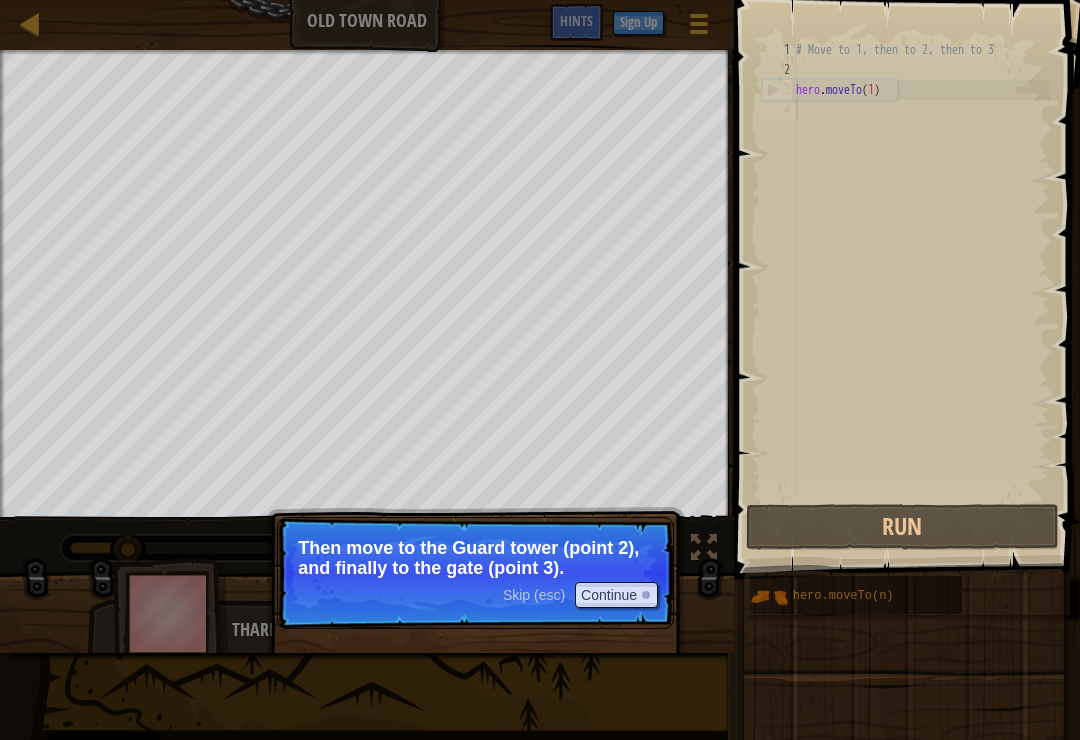 click on "Continue" at bounding box center [616, 595] 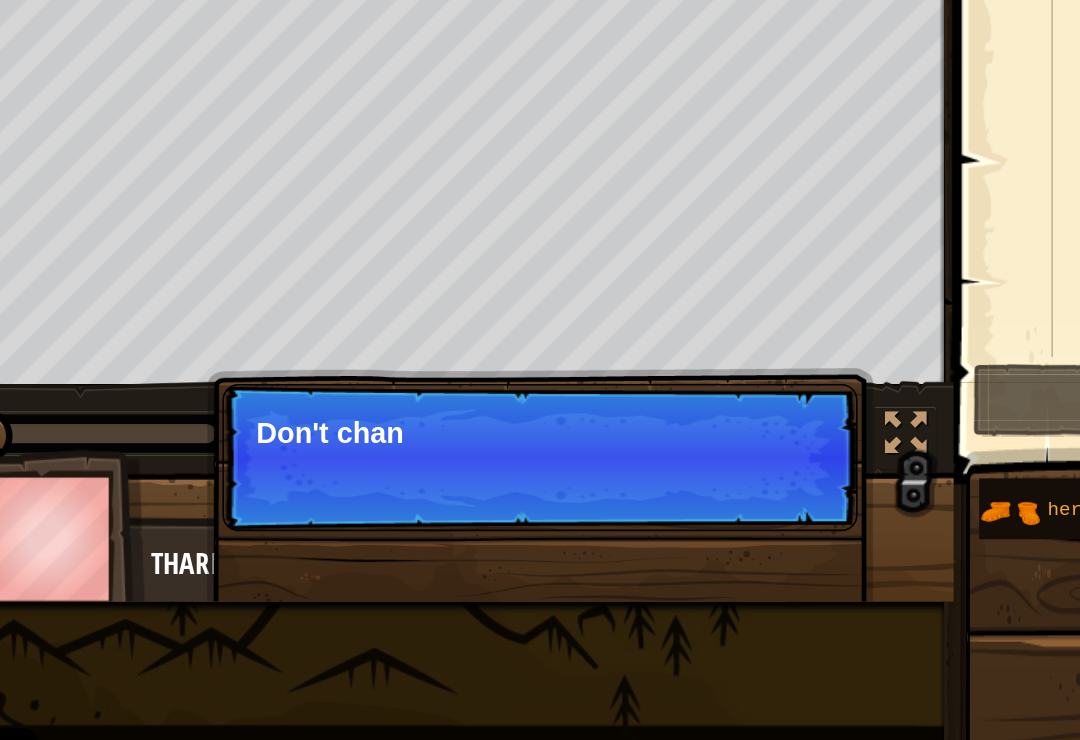 scroll, scrollTop: 0, scrollLeft: 0, axis: both 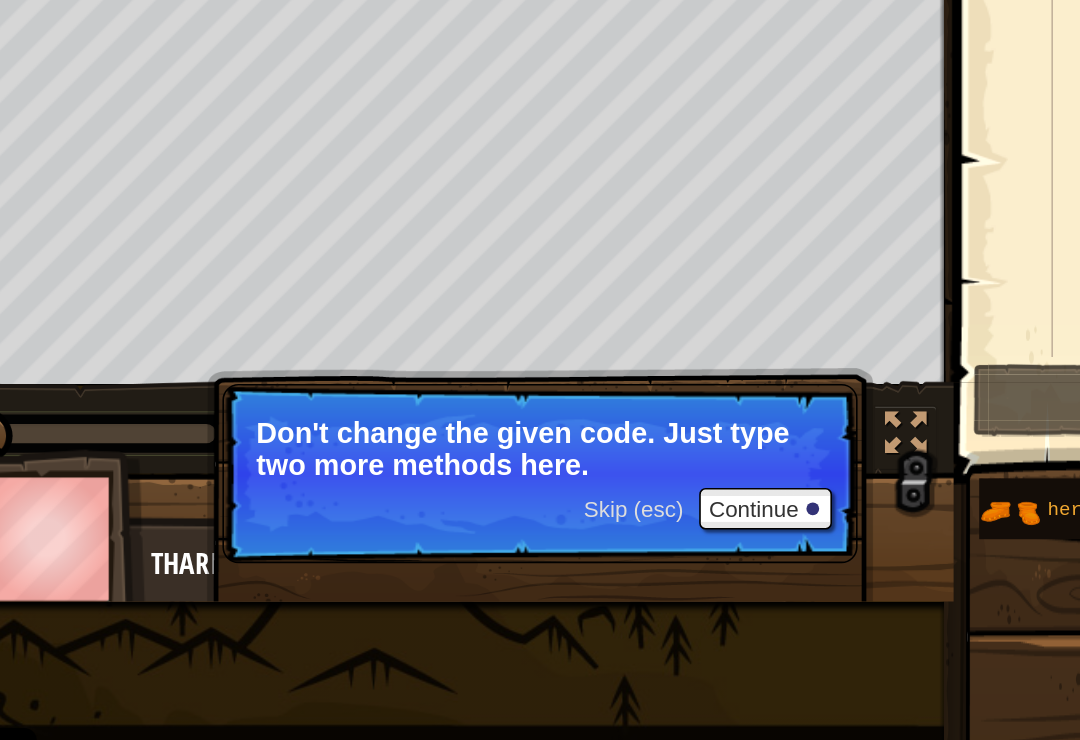 click on "Continue" at bounding box center (616, 595) 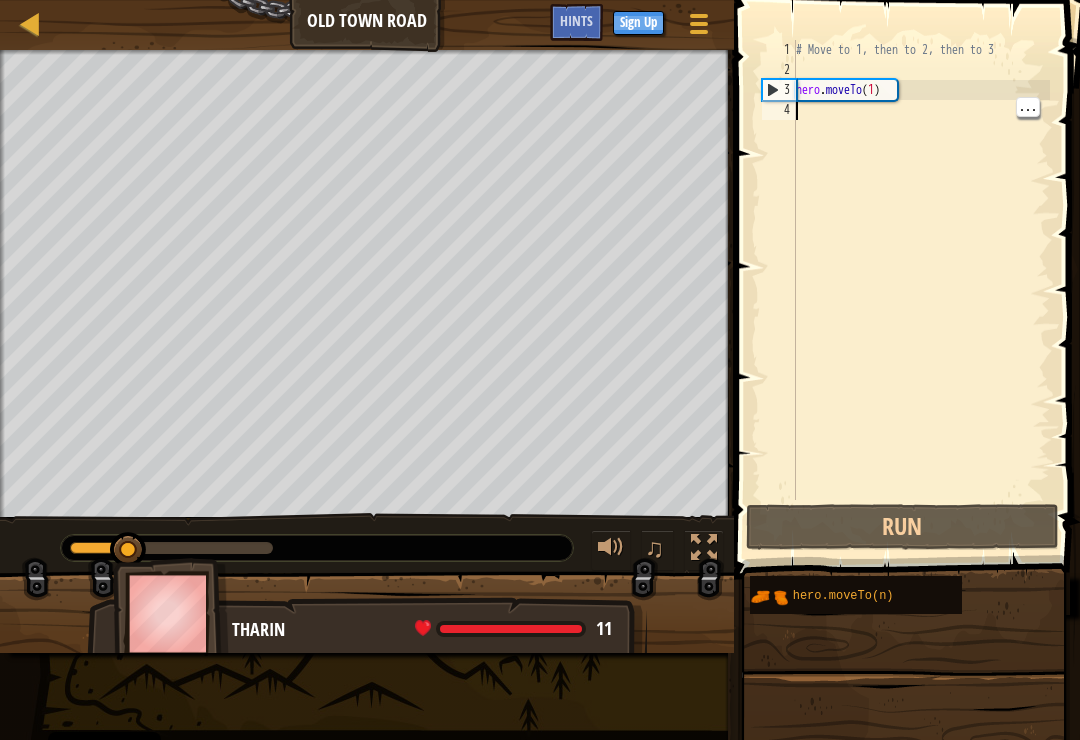 click on "# Move to 1, then to 2, then to 3 hero . moveTo ( 1 )" at bounding box center [921, 290] 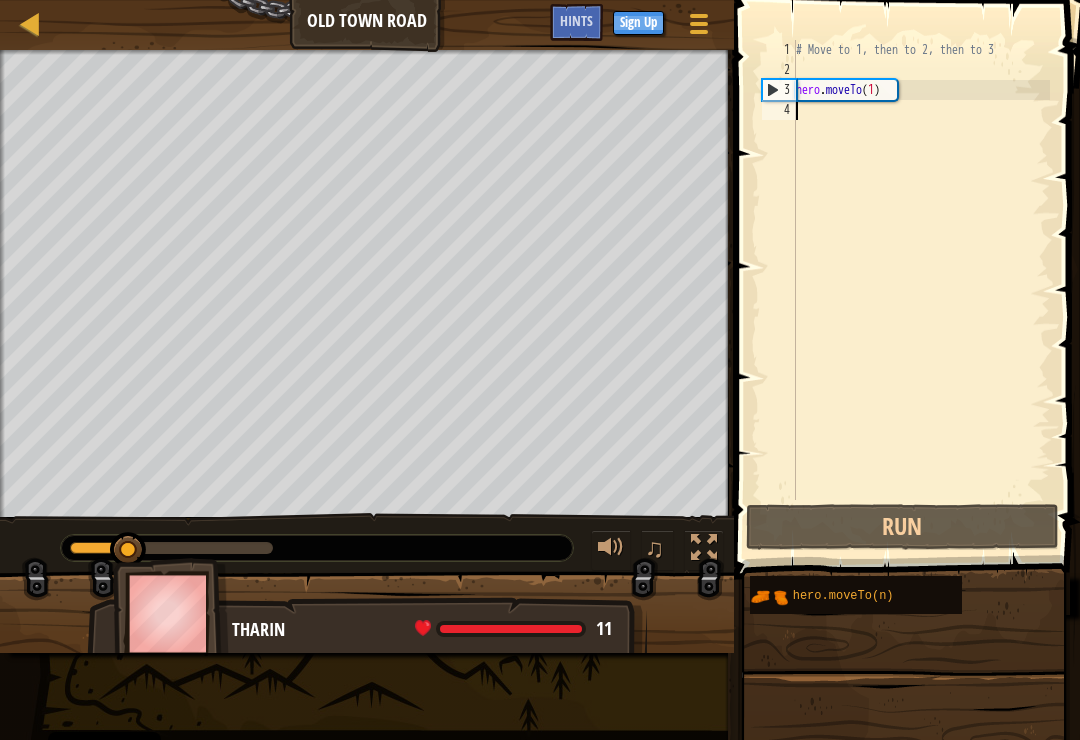 click on "# Move to 1, then to 2, then to 3 hero . moveTo ( 1 )" at bounding box center (921, 290) 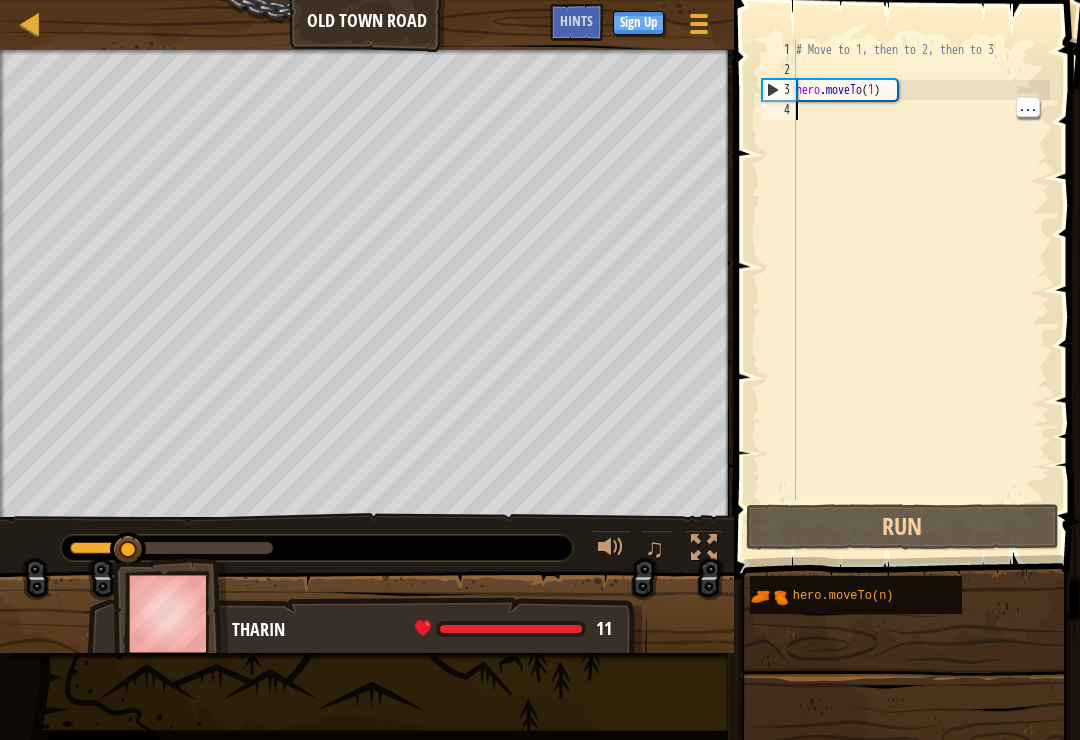 click on "# Move to 1, then to 2, then to 3 hero . moveTo ( 1 )" at bounding box center (921, 290) 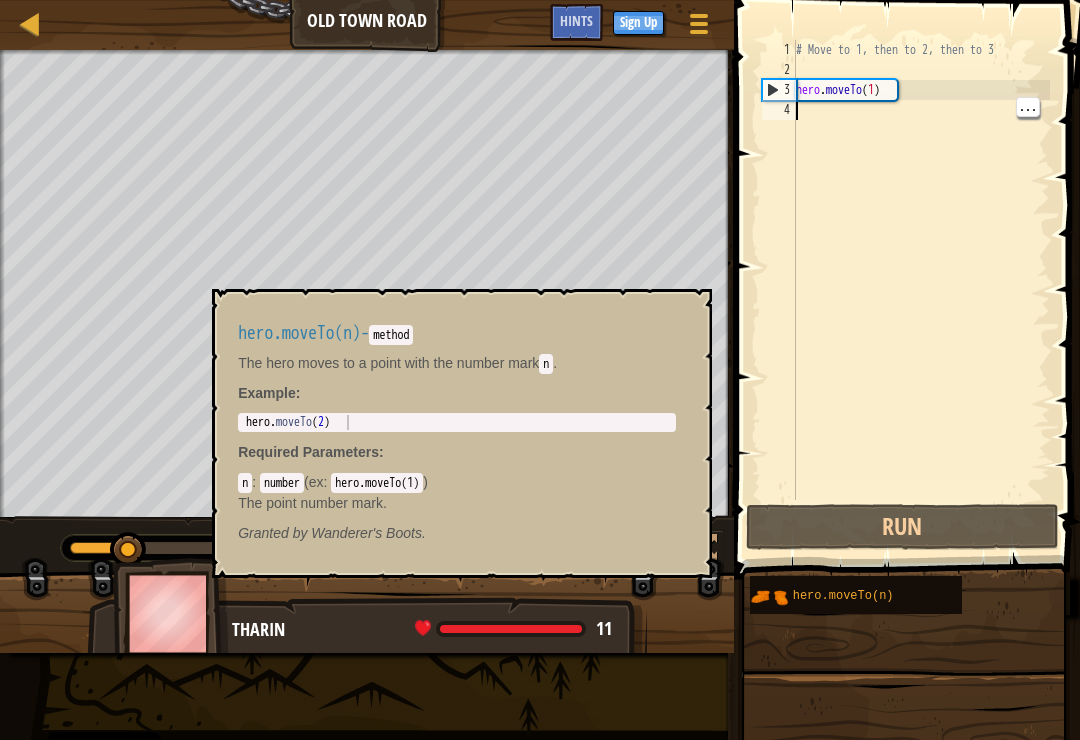 click on "hero.moveTo(n)" at bounding box center (843, 596) 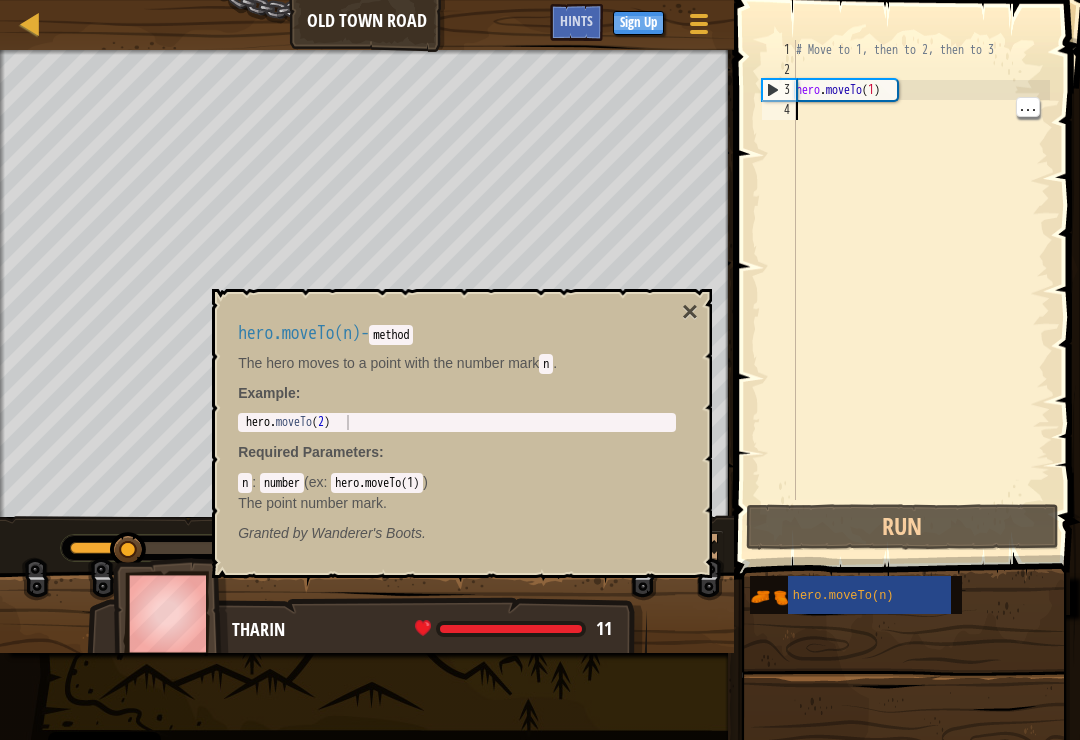 click on "×" at bounding box center [690, 312] 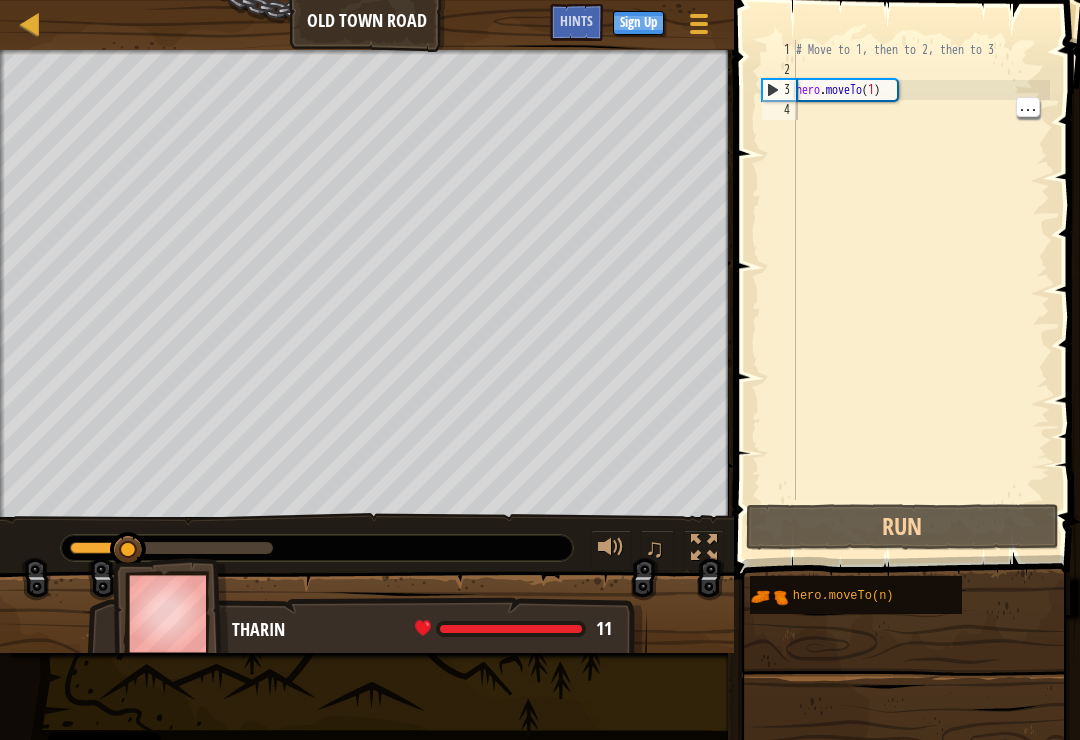 click on "# Move to 1, then to 2, then to 3 hero . moveTo ( 1 )" at bounding box center (921, 290) 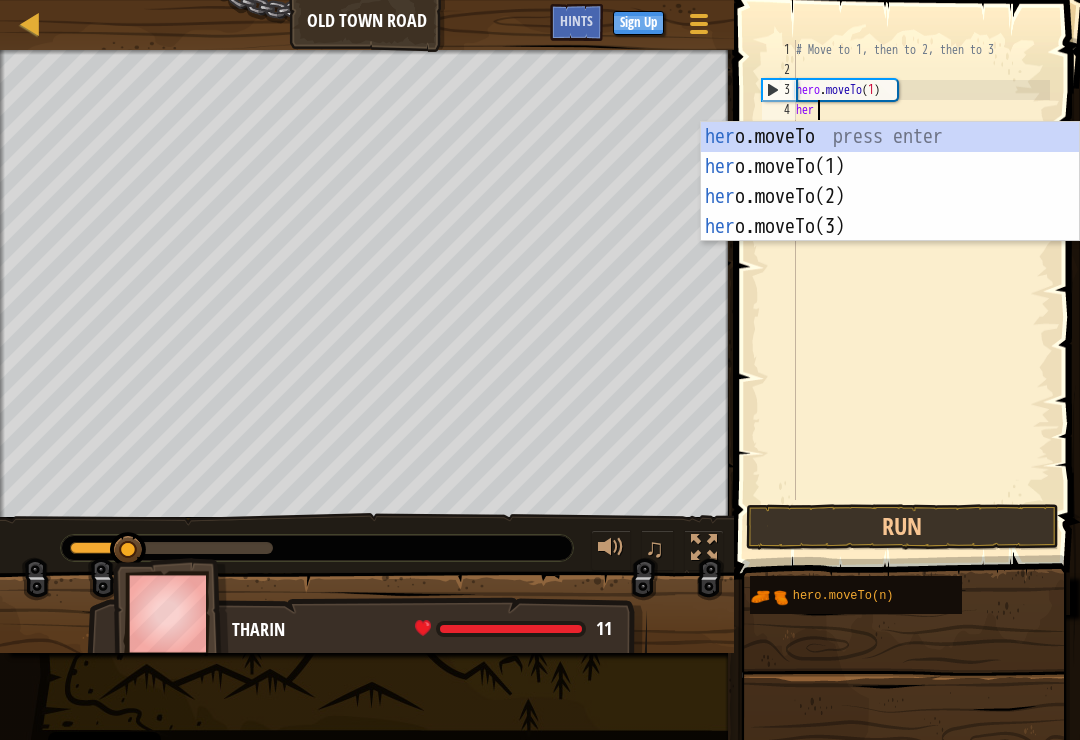 scroll, scrollTop: 10, scrollLeft: 1, axis: both 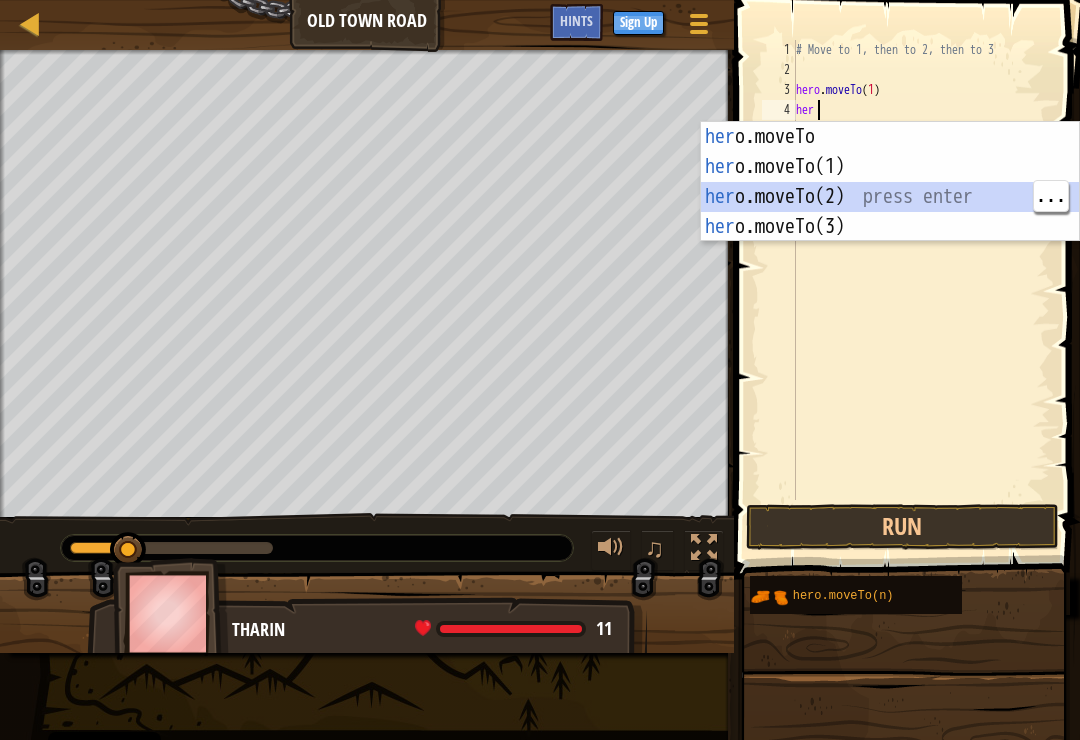 click on "her o.moveTo press enter her o.moveTo(1) press enter her o.moveTo(2) press enter her o.moveTo(3) press enter" at bounding box center [890, 212] 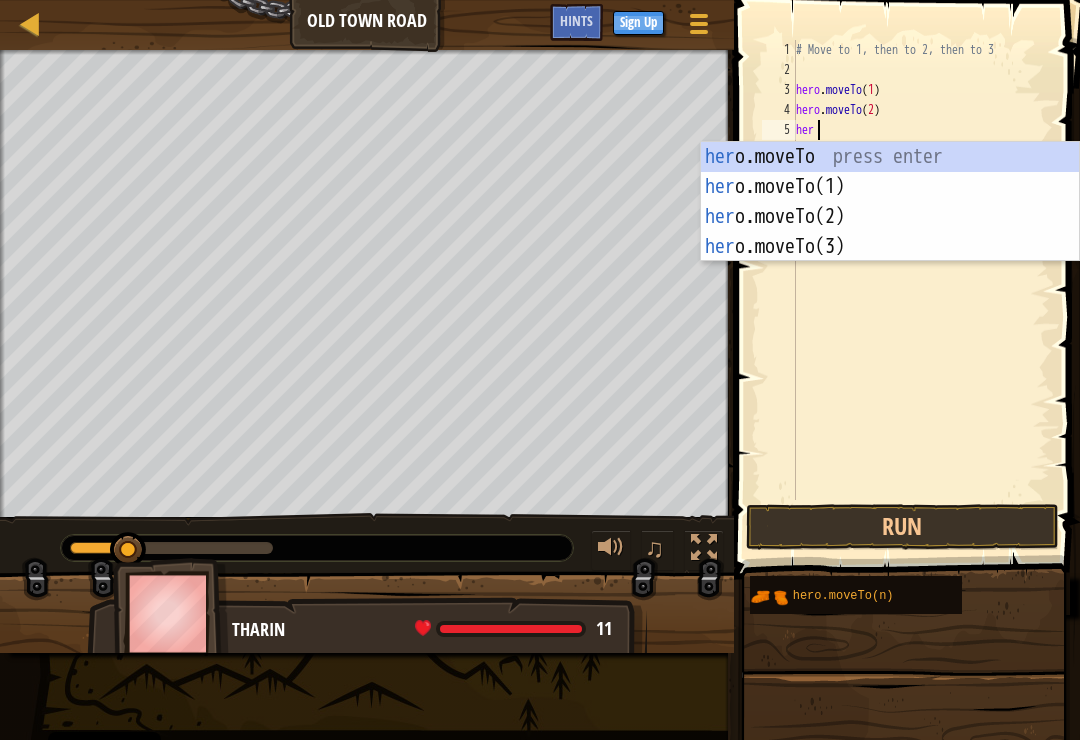 scroll, scrollTop: 10, scrollLeft: 1, axis: both 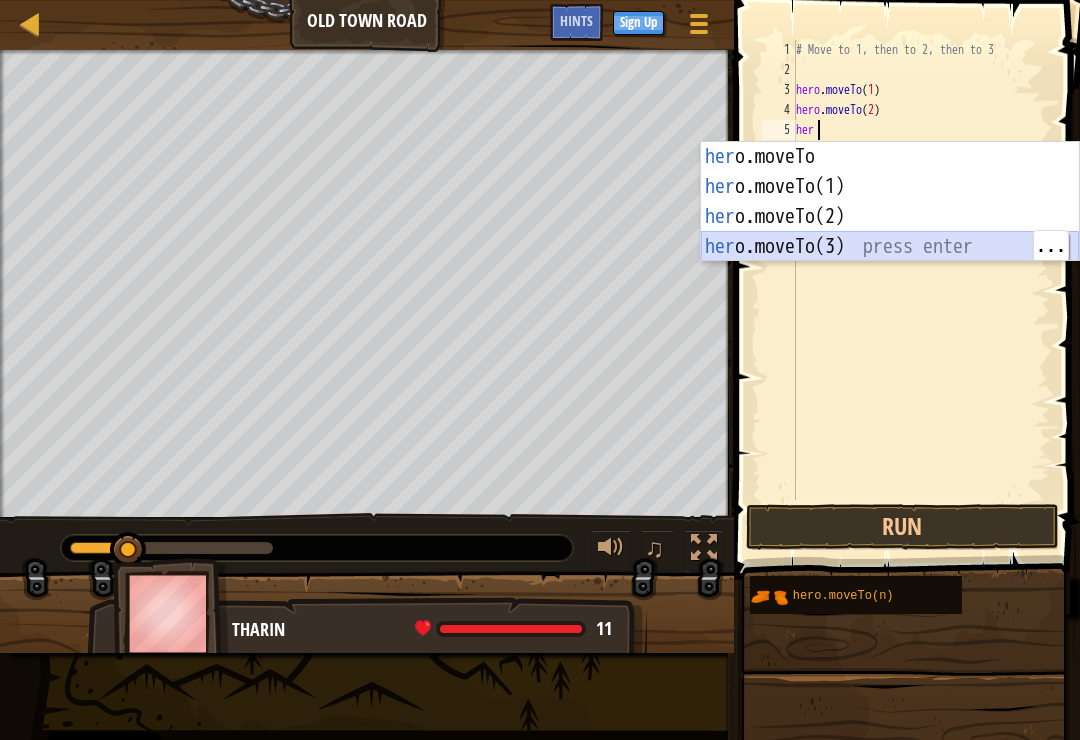 click on "her o.moveTo press enter her o.moveTo(1) press enter her o.moveTo(2) press enter her o.moveTo(3) press enter" at bounding box center (890, 232) 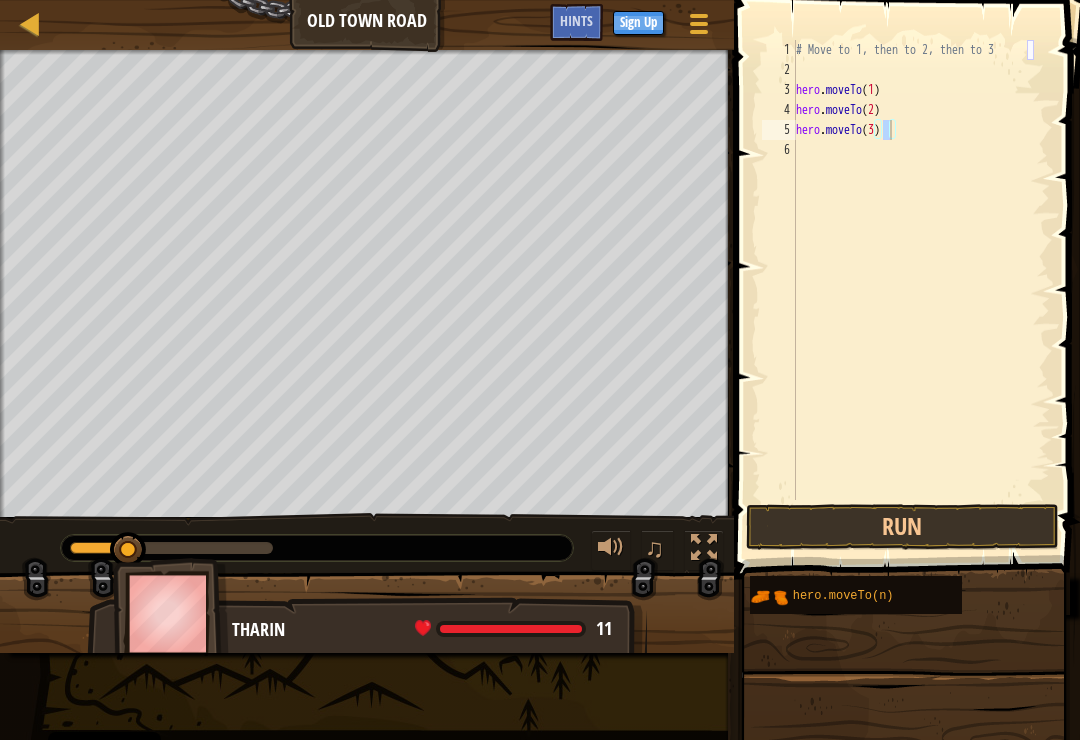 click on "Run" at bounding box center (902, 527) 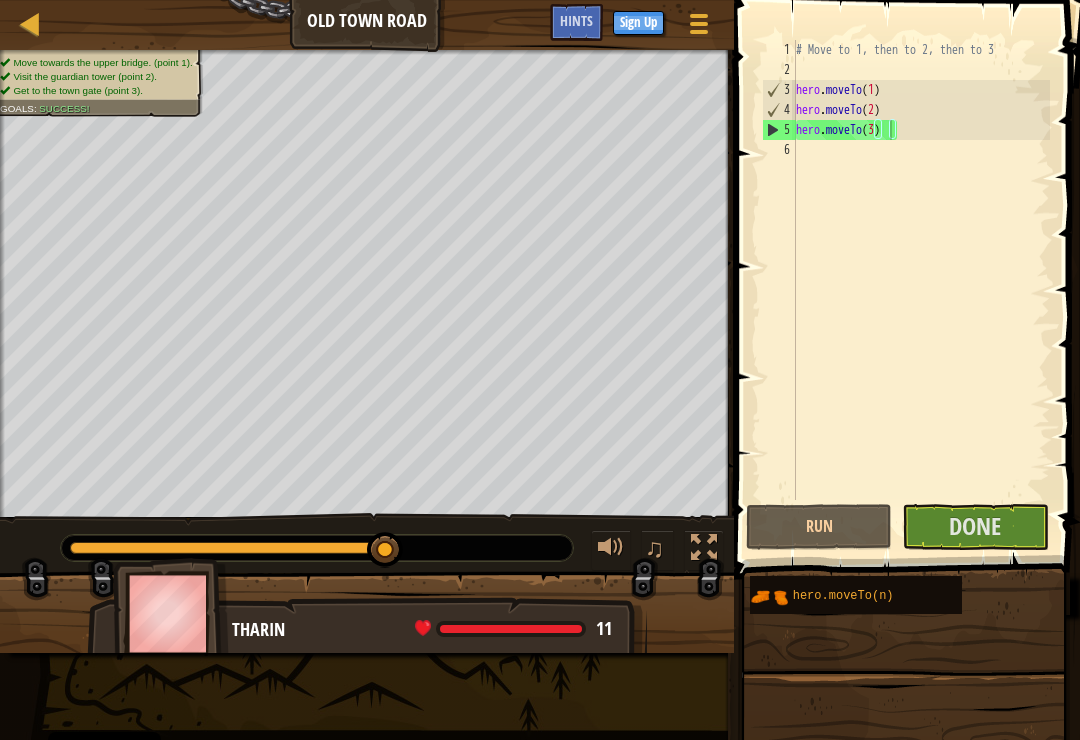 click on "Done" at bounding box center (975, 526) 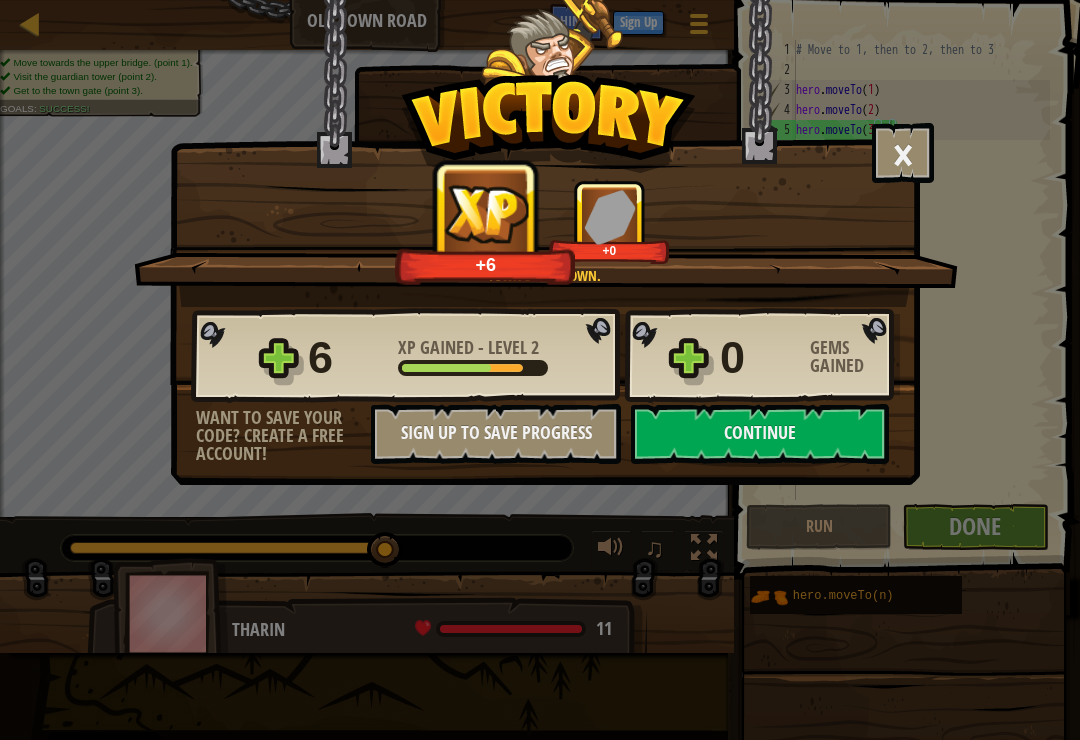click on "Continue" at bounding box center (760, 434) 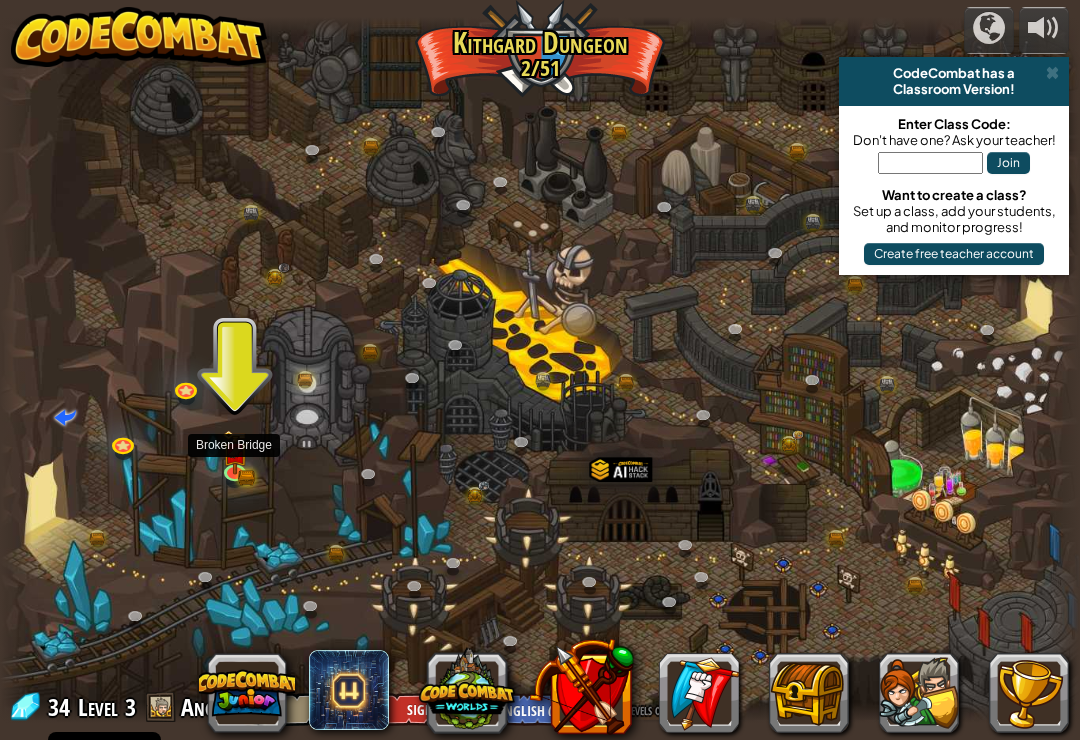 click at bounding box center [234, 453] 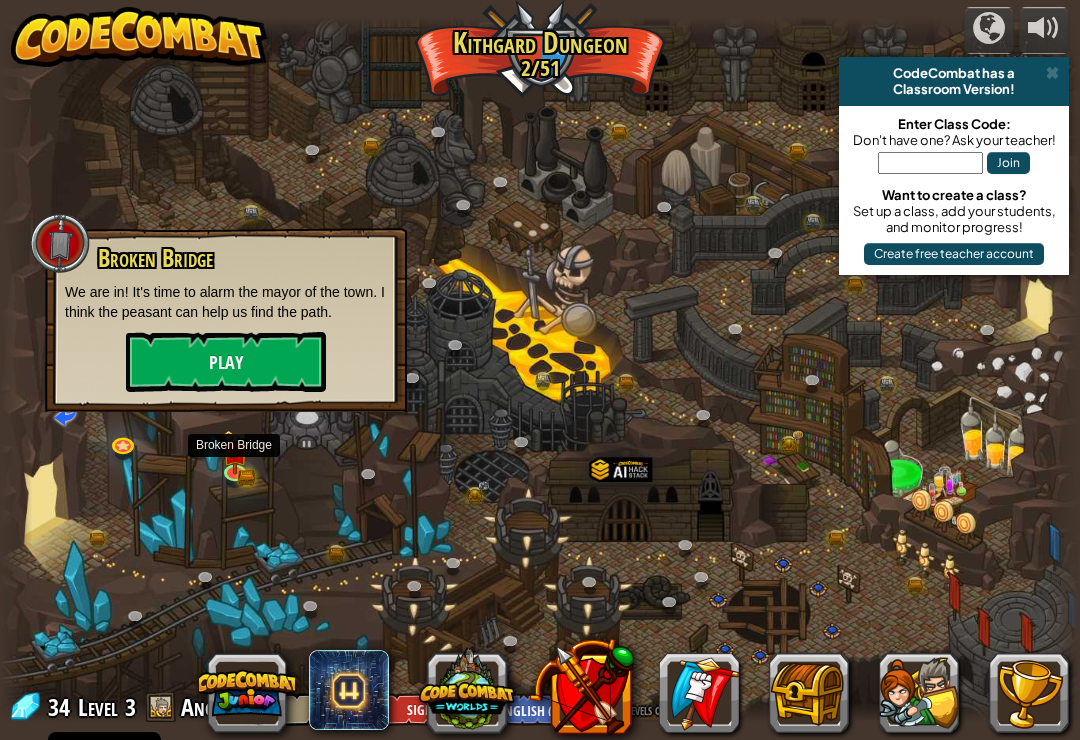 click on "Play" at bounding box center (226, 362) 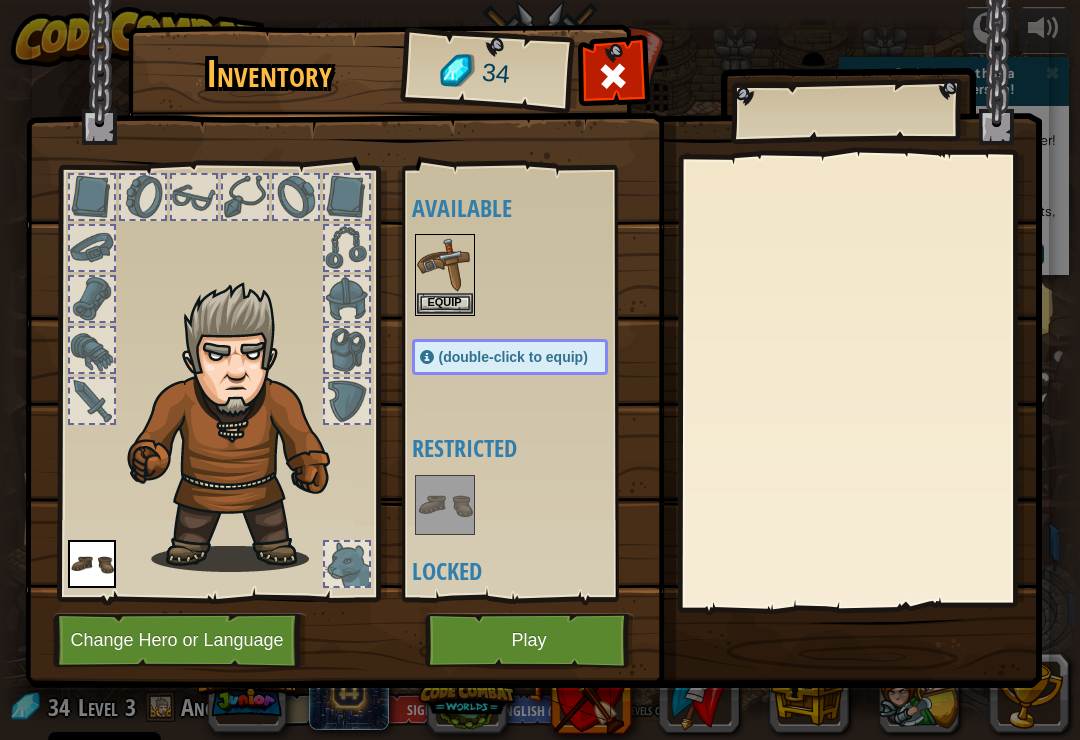 click on "Play" at bounding box center [529, 640] 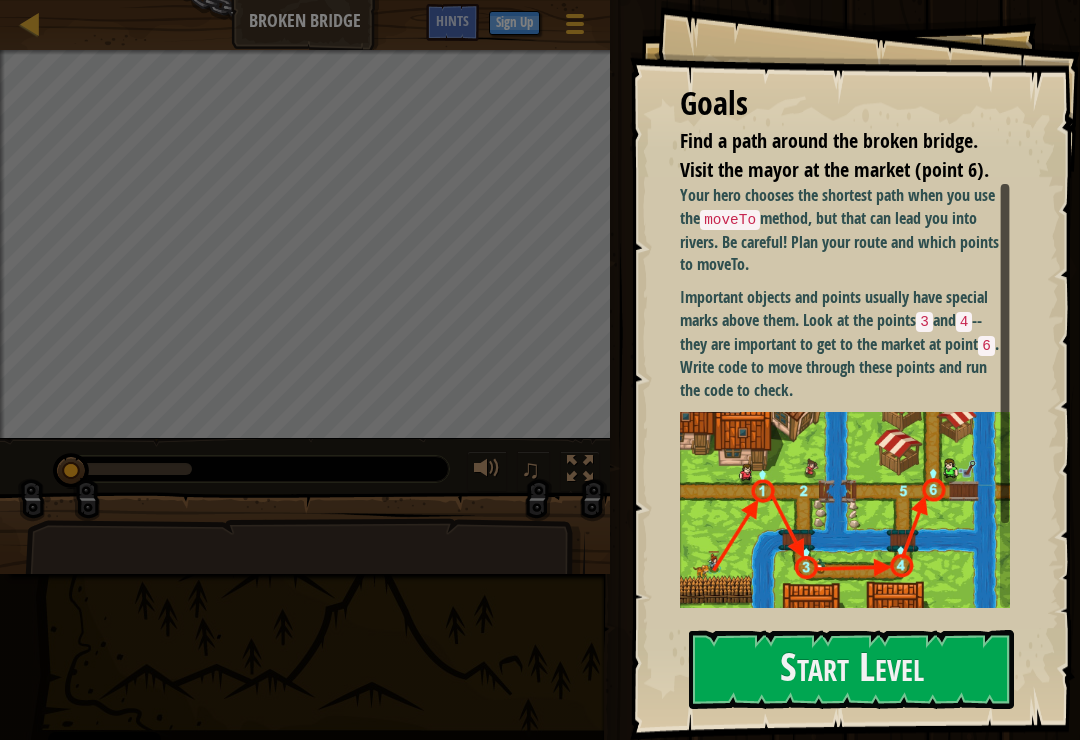click on "Start Level" at bounding box center [851, 669] 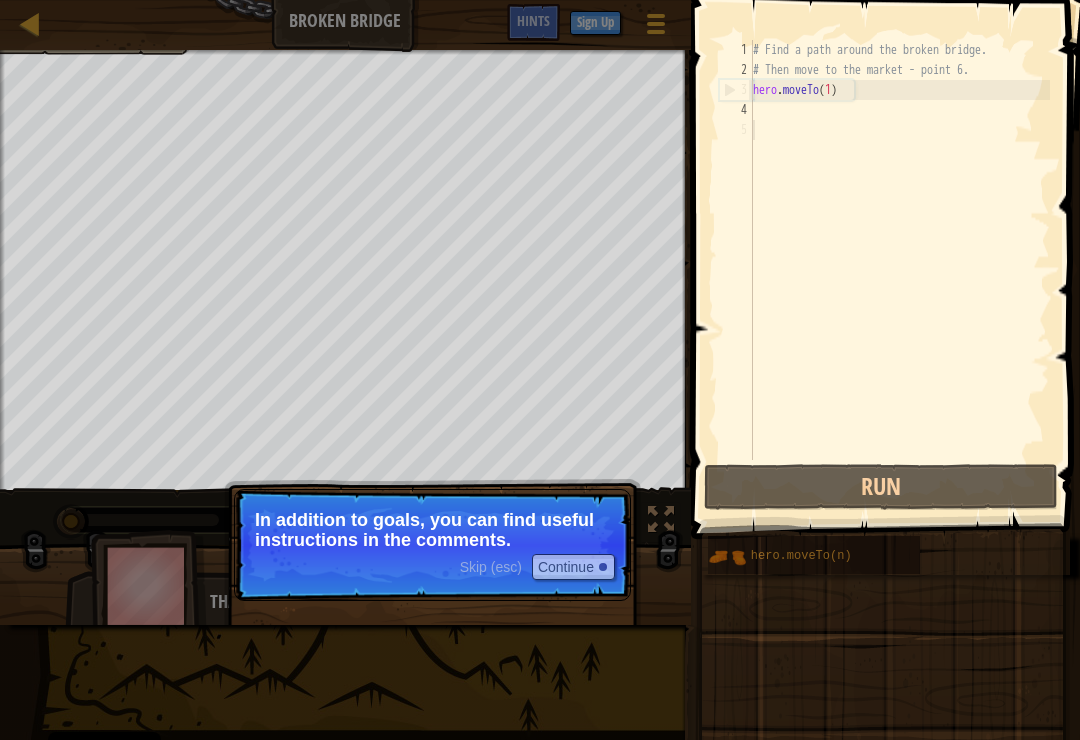 click on "Continue" at bounding box center (573, 567) 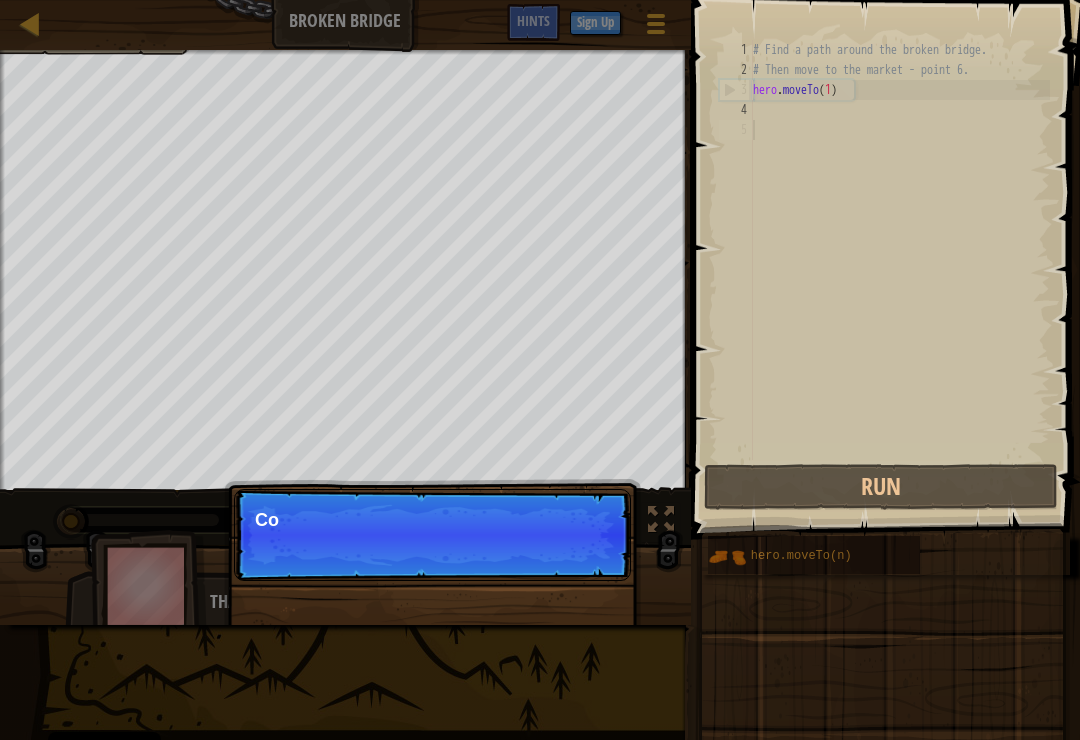scroll, scrollTop: 10, scrollLeft: 0, axis: vertical 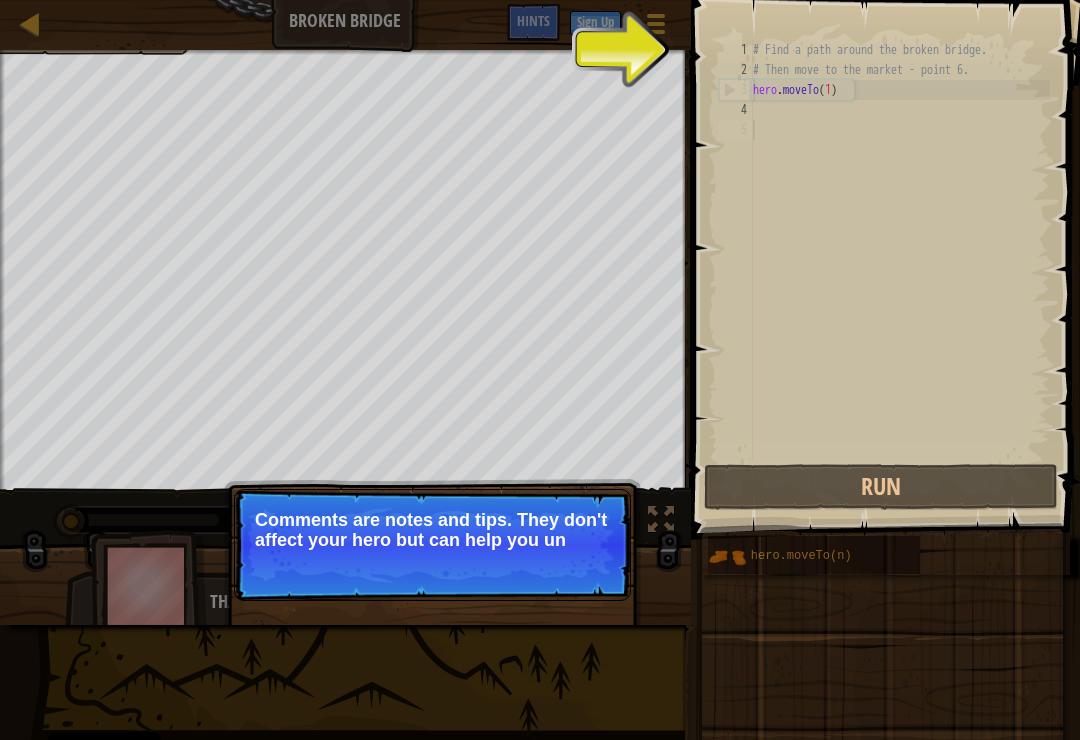 click on "Skip (esc) Continue  Comments are notes and tips. They don't affect your hero but can help you un" at bounding box center (432, 545) 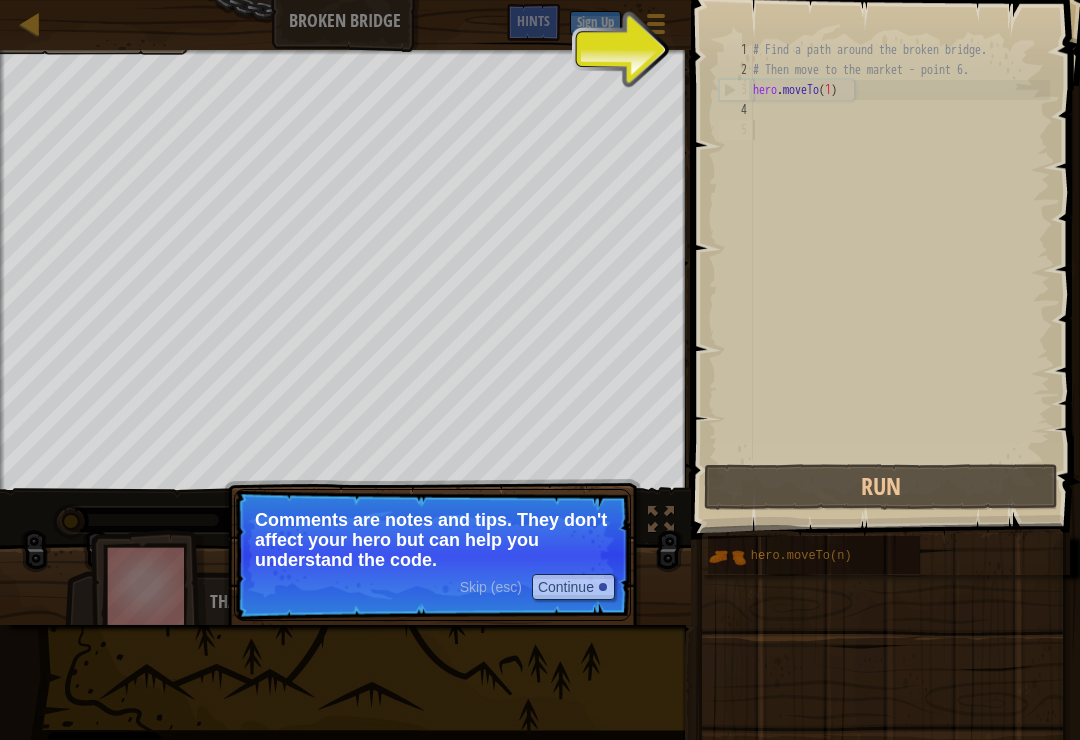 click on "Continue" at bounding box center [573, 587] 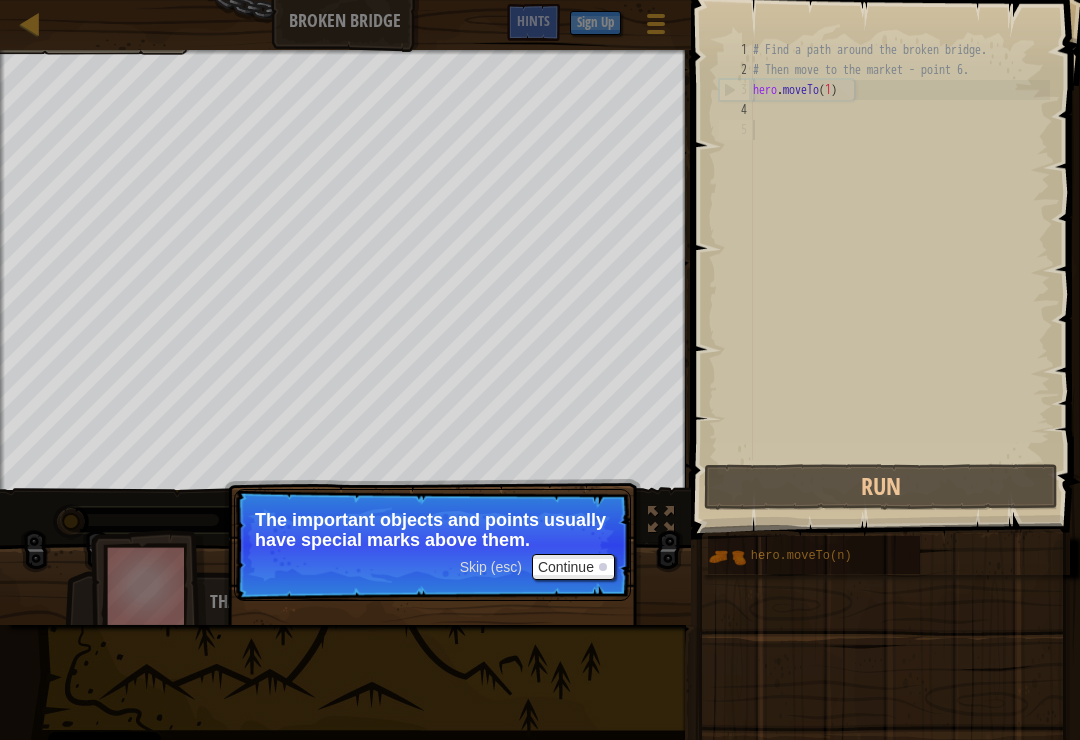 click on "Continue" at bounding box center [573, 567] 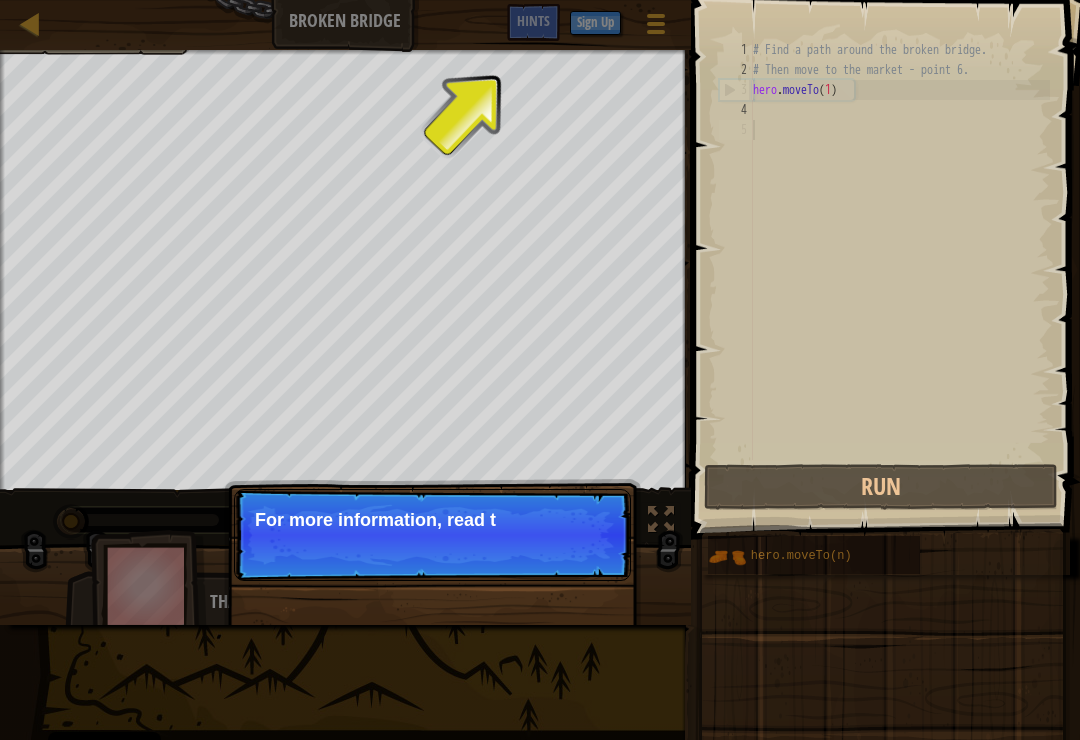 click on "Skip (esc) Continue  For more information, read t" at bounding box center (432, 535) 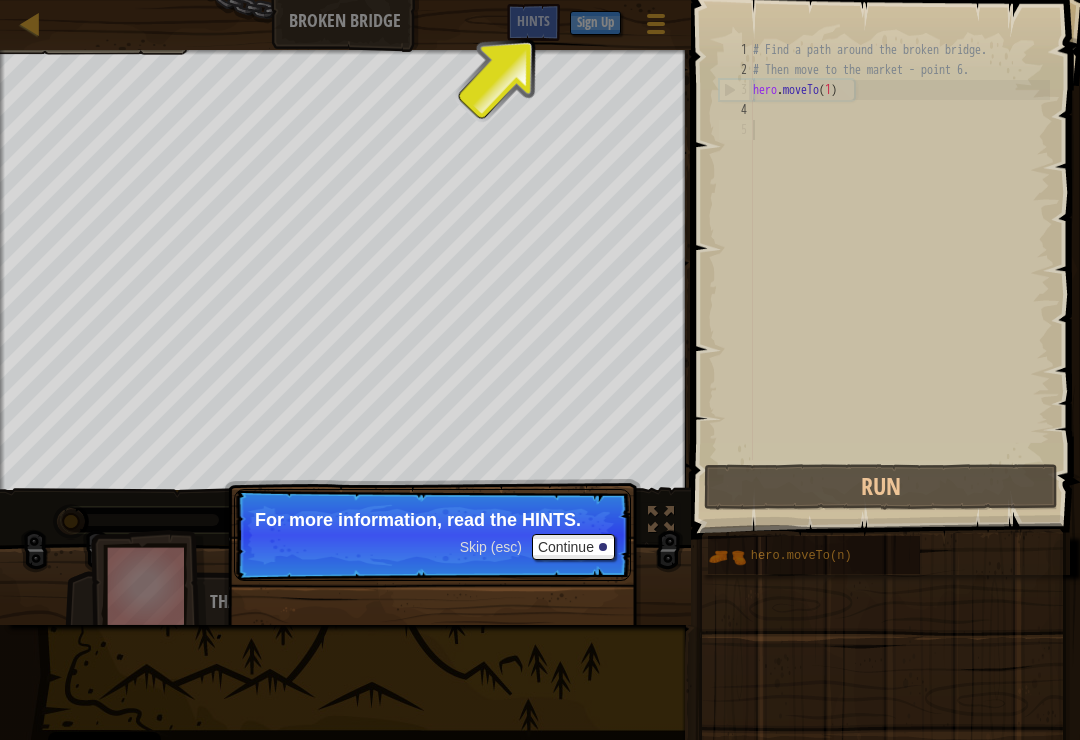 click on "Continue" at bounding box center [573, 547] 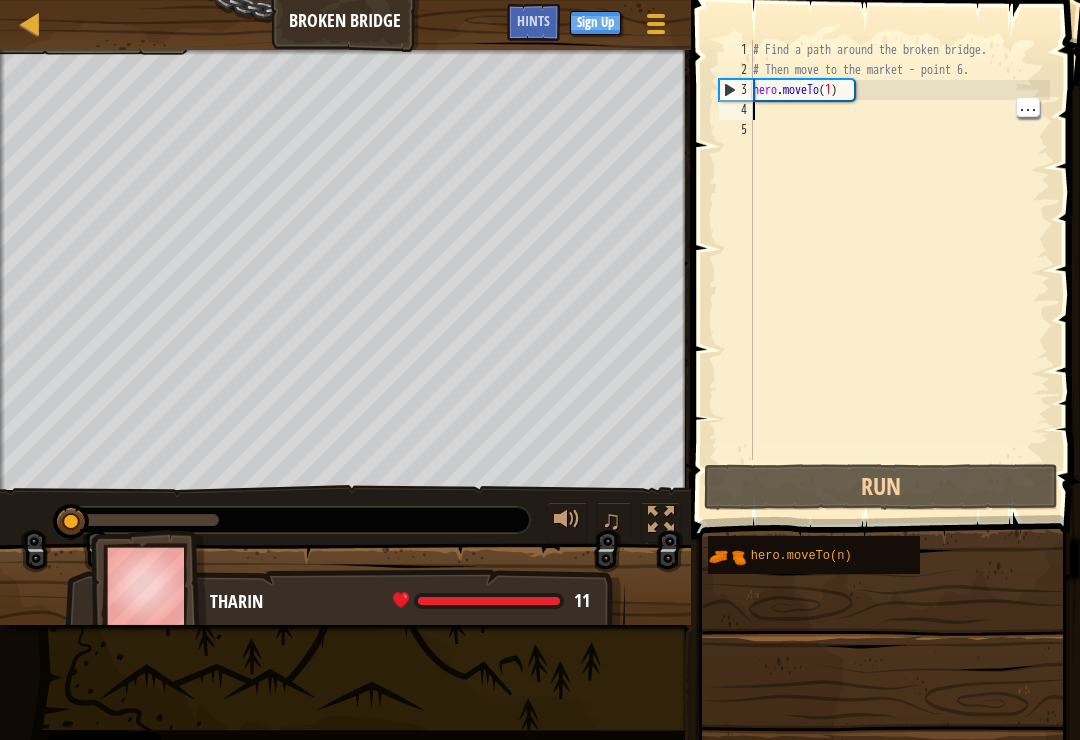 type on "hero.moveTo(1)" 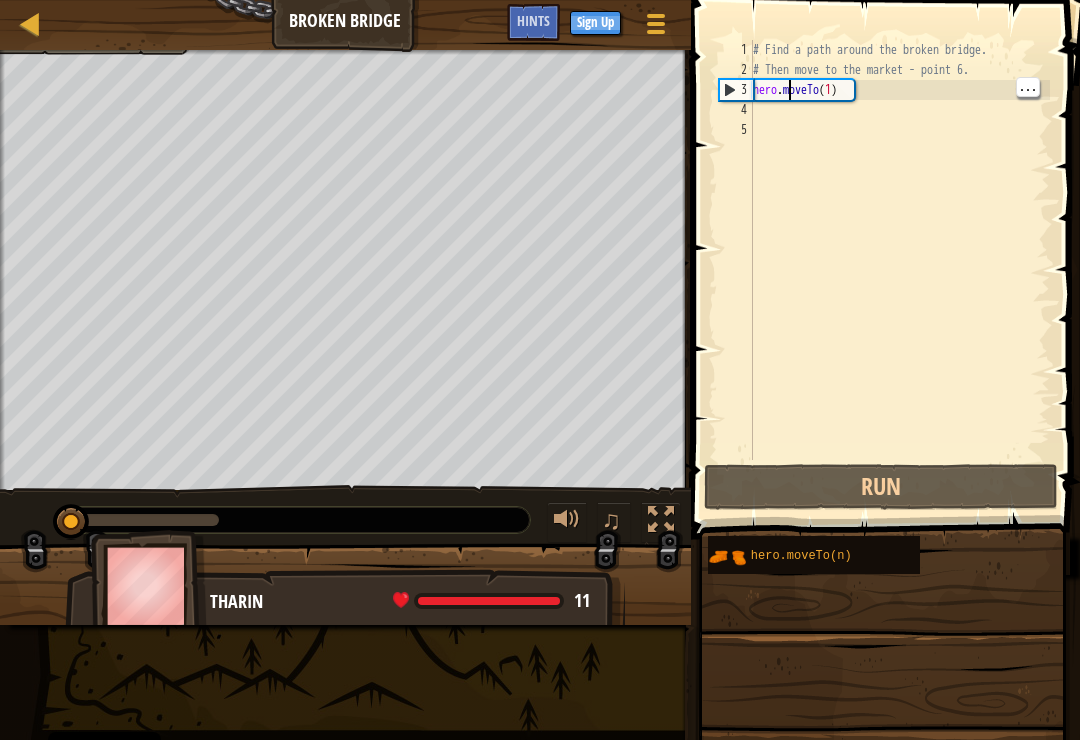 click on "# Find a path around the broken bridge. # Then move to the market - point 6. hero . moveTo ( 1 )" at bounding box center (899, 270) 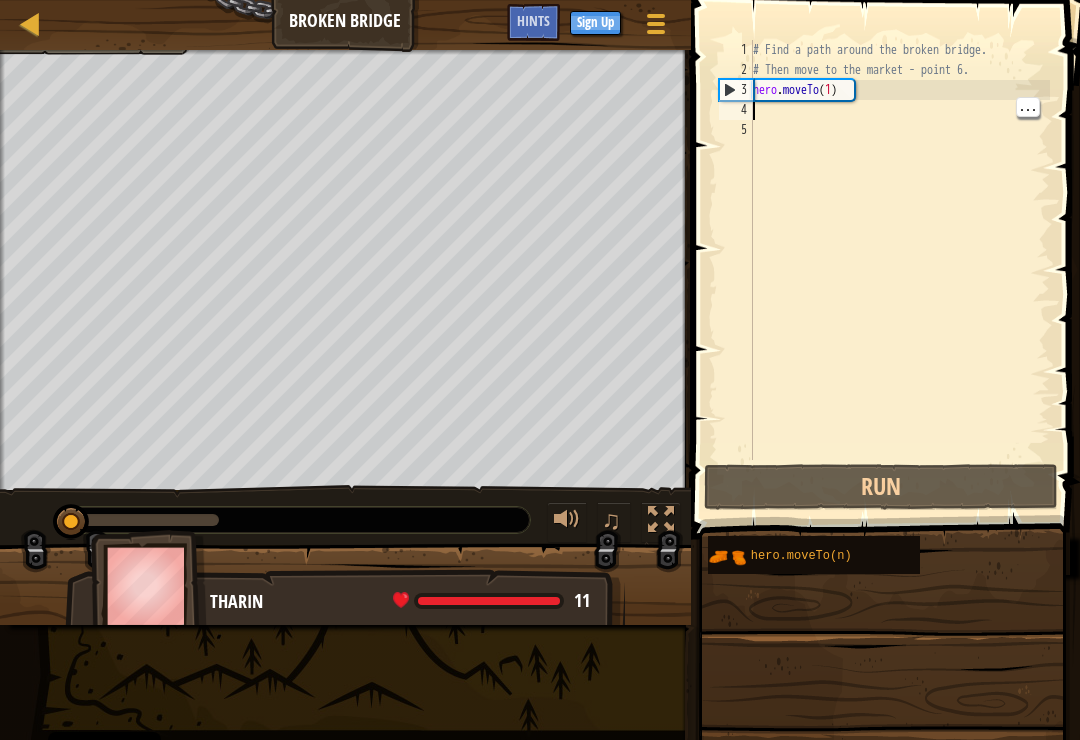 click on "# Find a path around the broken bridge. # Then move to the market - point 6. hero . moveTo ( 1 )" at bounding box center [899, 270] 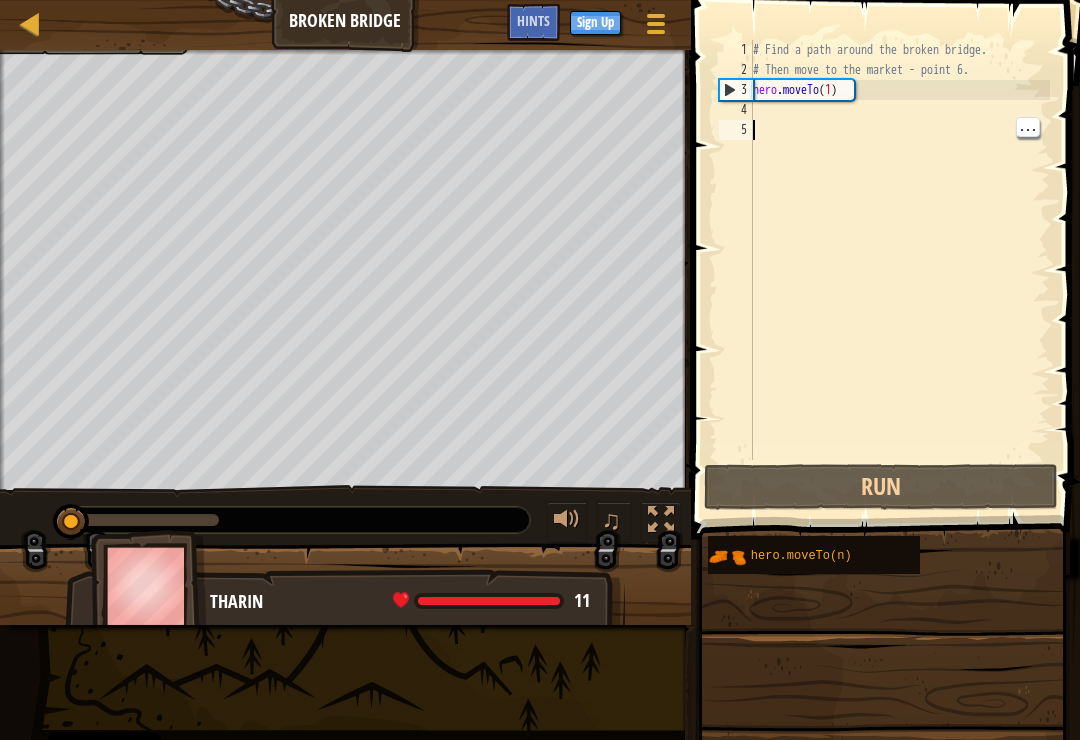 click on "# Find a path around the broken bridge. # Then move to the market - point 6. hero . moveTo ( 1 )" at bounding box center (899, 270) 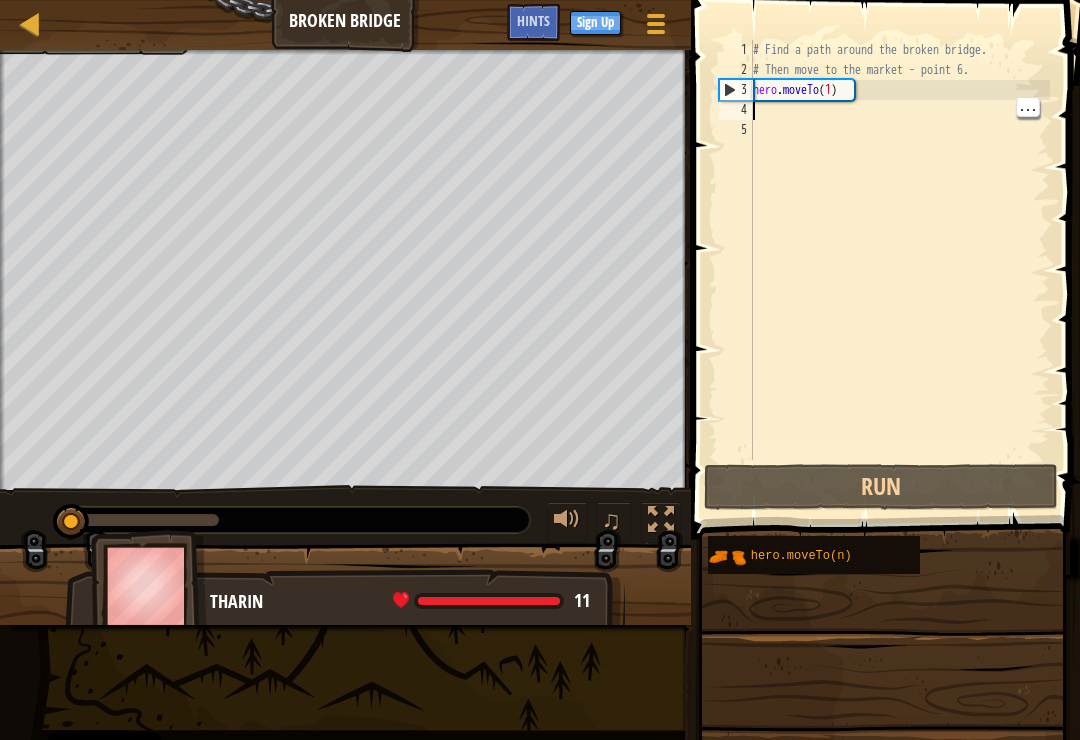 click on "# Find a path around the broken bridge. # Then move to the market - point 6. hero . moveTo ( 1 )" at bounding box center (899, 270) 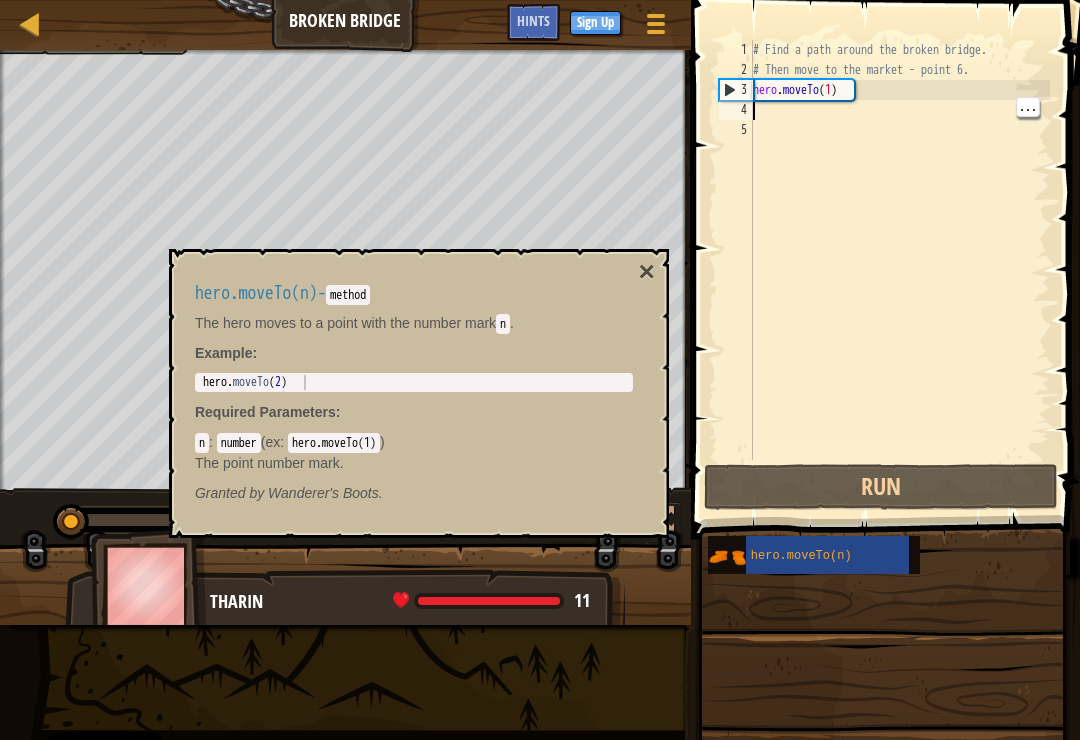 click on "×" at bounding box center (647, 272) 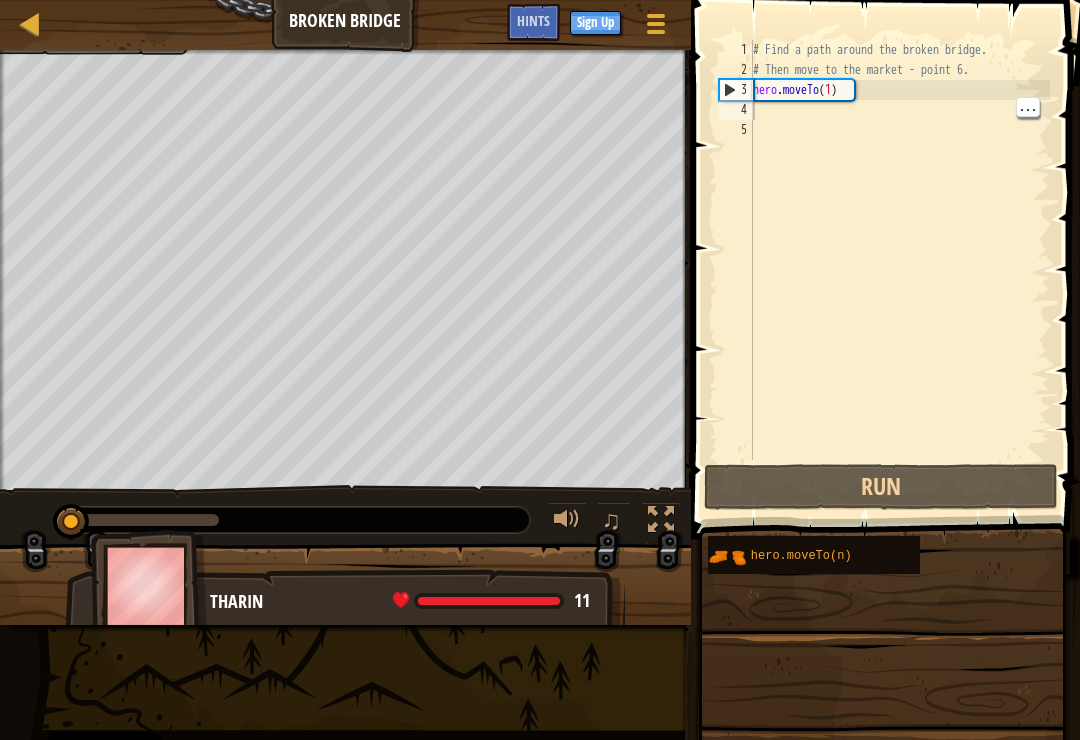 click on "# Find a path around the broken bridge. # Then move to the market - point 6. hero . moveTo ( 1 )" at bounding box center (899, 270) 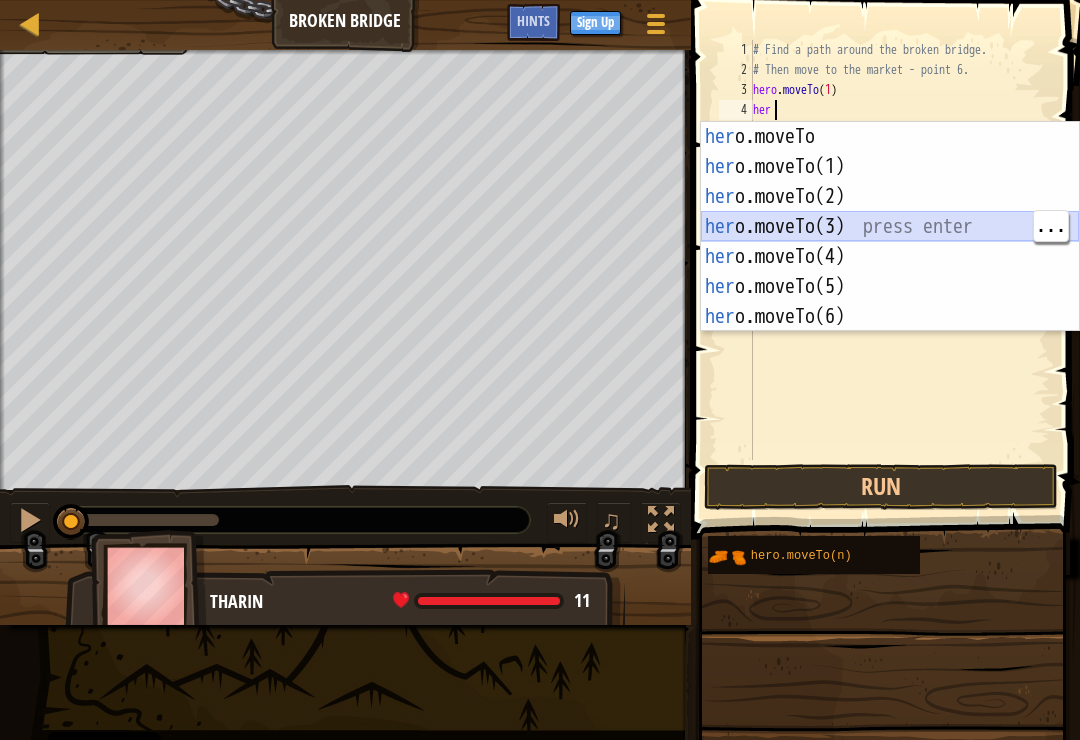 click on "her o.moveTo press enter her o.moveTo(1) press enter her o.moveTo(2) press enter her o.moveTo(3) press enter her o.moveTo(4) press enter her o.moveTo(5) press enter her o.moveTo(6) press enter" at bounding box center [890, 257] 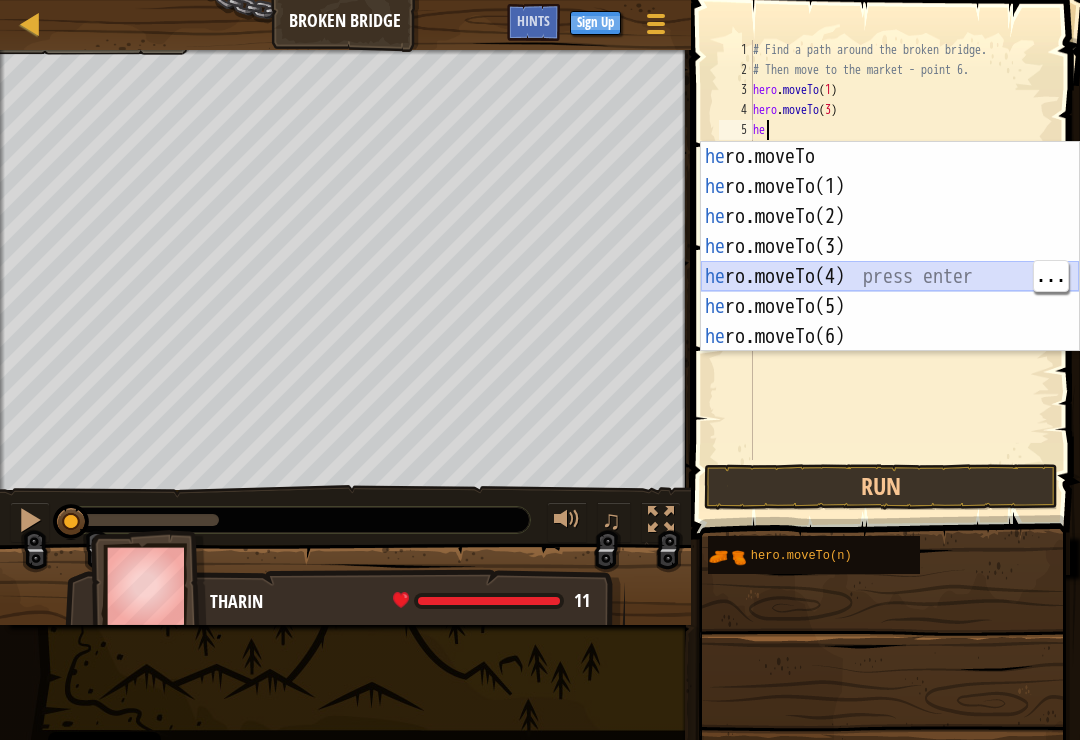 click on "he ro.moveTo press enter he ro.moveTo(1) press enter he ro.moveTo(2) press enter he ro.moveTo(3) press enter he ro.moveTo(4) press enter he ro.moveTo(5) press enter he ro.moveTo(6) press enter" at bounding box center (890, 277) 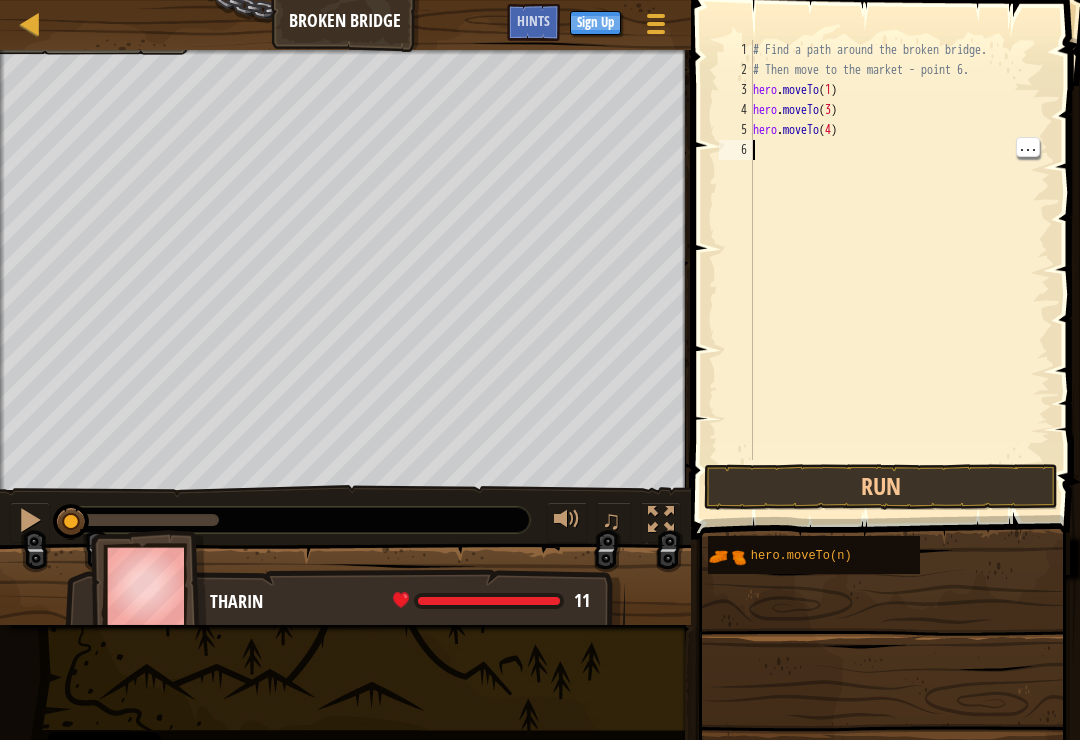 click on "# Find a path around the broken bridge. # Then move to the market - point 6. hero .moveTo ( 1 ) hero .moveTo ( 3 ) hero .moveTo ( 4 )" at bounding box center (899, 270) 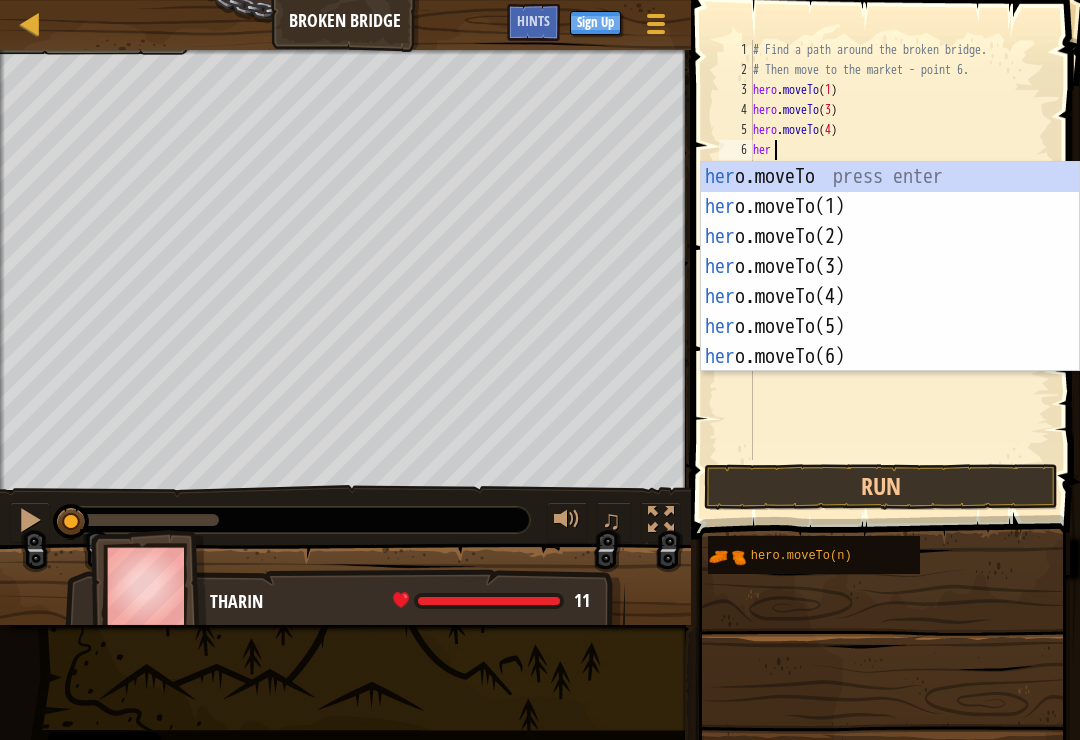 scroll, scrollTop: 10, scrollLeft: 1, axis: both 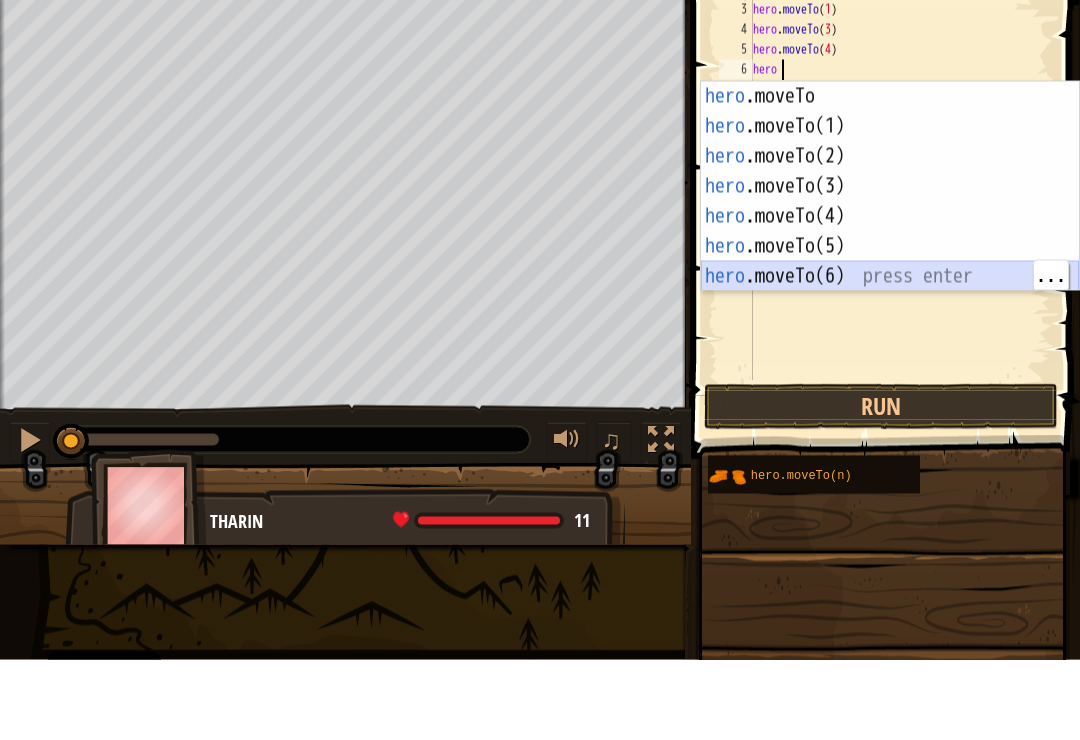 click on "hero .moveTo press enter hero .moveTo(1) press enter hero .moveTo(2) press enter hero .moveTo(3) press enter hero .moveTo(4) press enter hero .moveTo(5) press enter hero .moveTo(6) press enter" at bounding box center (890, 297) 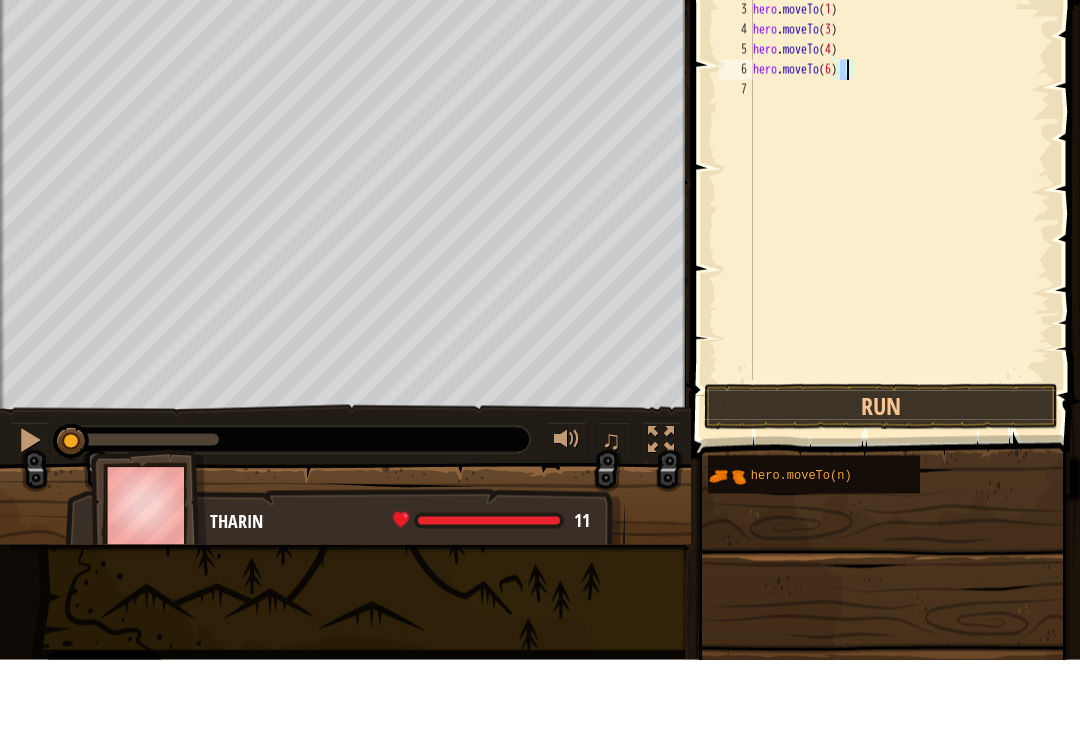 type 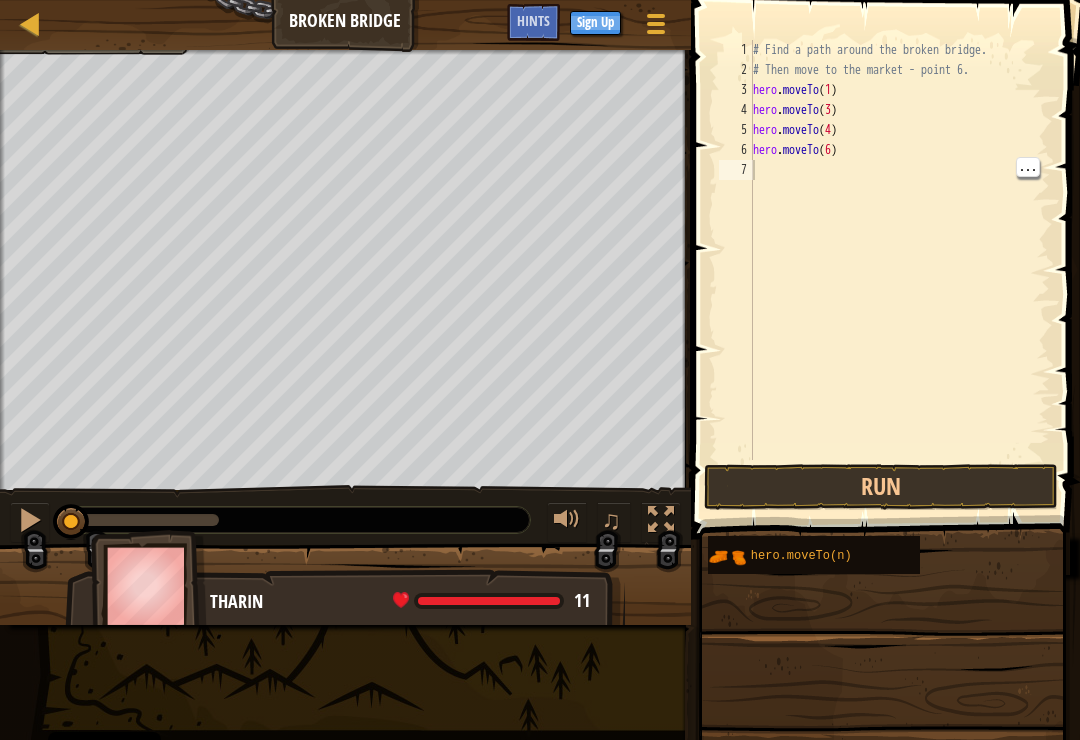 click on "Run" at bounding box center [881, 487] 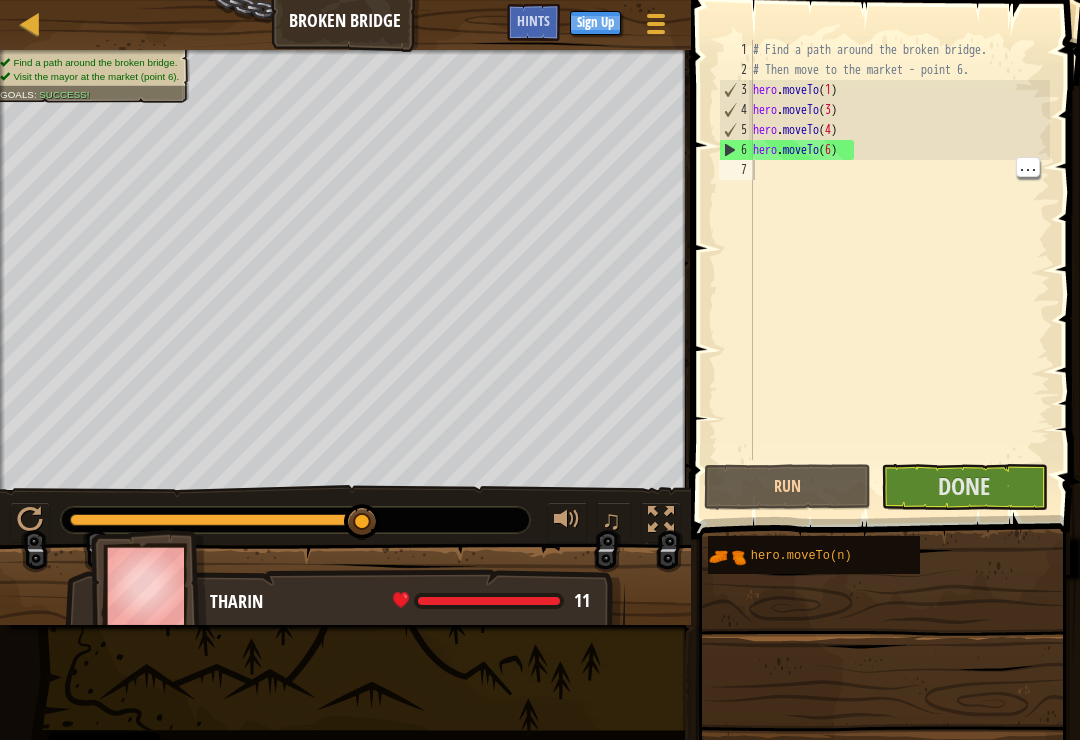 click on "Done" at bounding box center (964, 487) 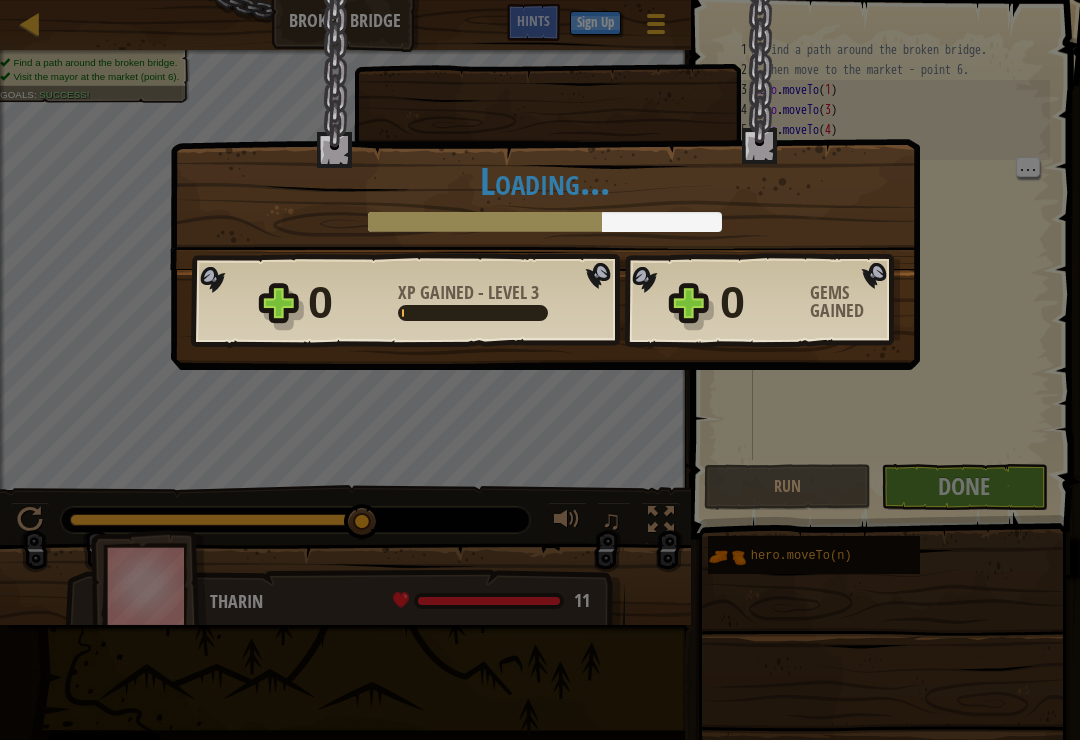 click on "× Bridges are like friendship that connect people. How fun was this level? Loading... Reticulating Splines... Loading... 0 XP Gained - Level 3 0 Gems Gained Want to save your code? Create a free account! Sign Up to Save Progress Saving Progress Continue" at bounding box center (540, 370) 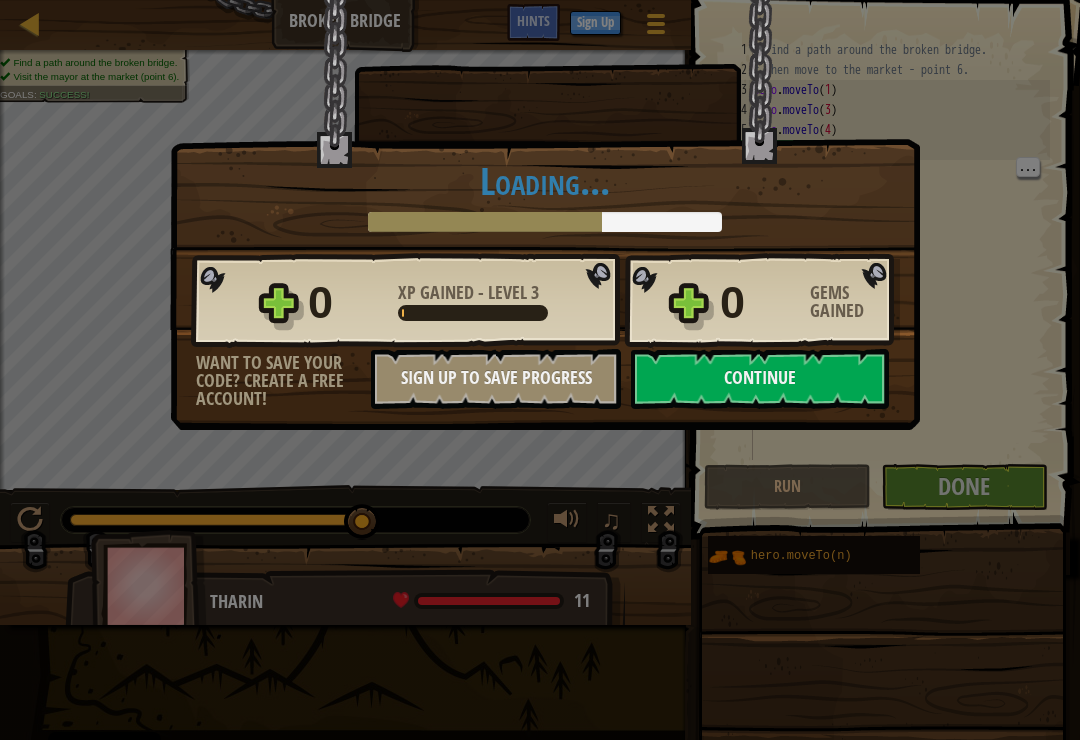click on "Continue" at bounding box center [760, 379] 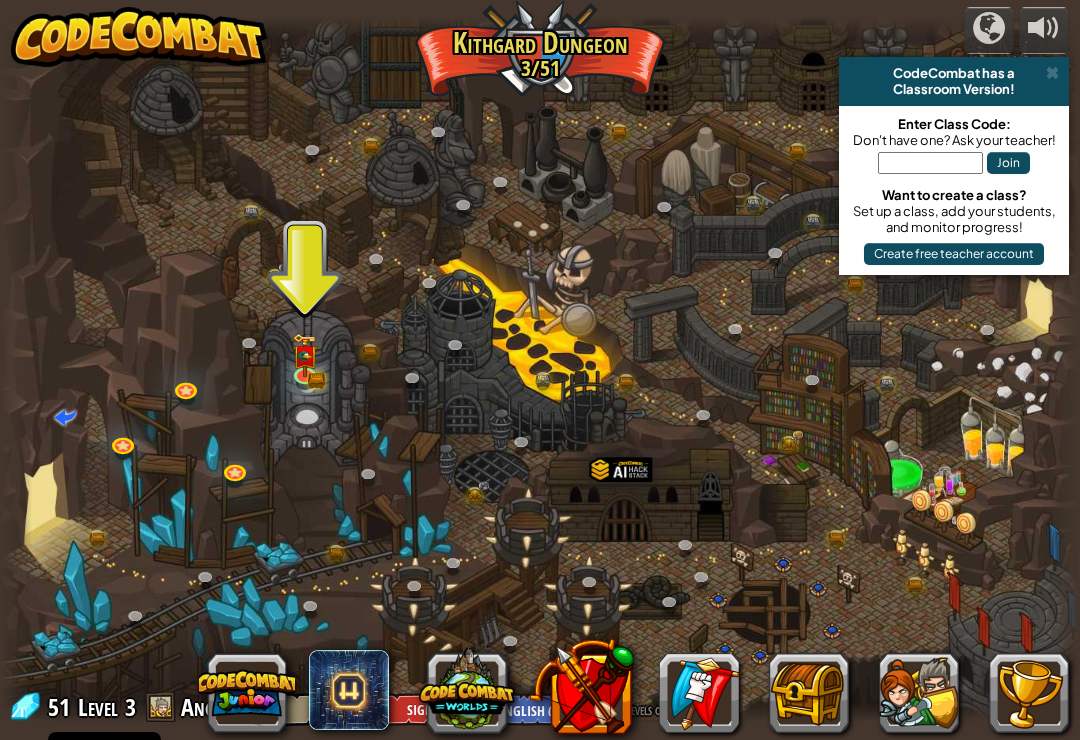 click at bounding box center [540, 370] 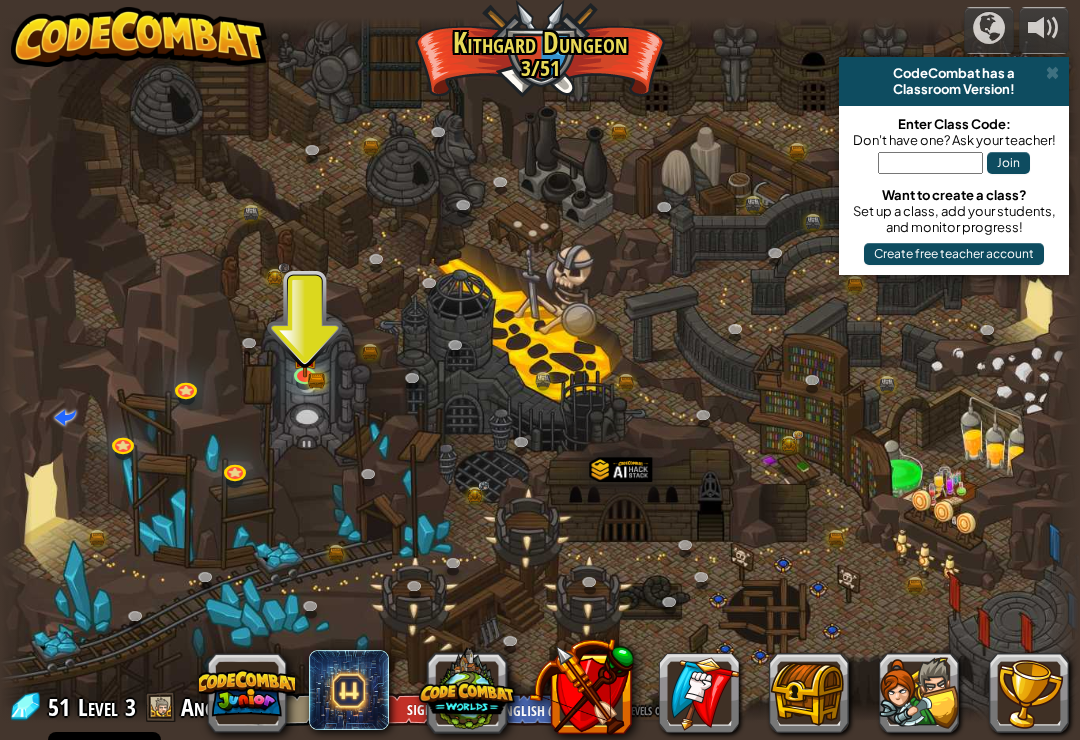 click at bounding box center [540, 370] 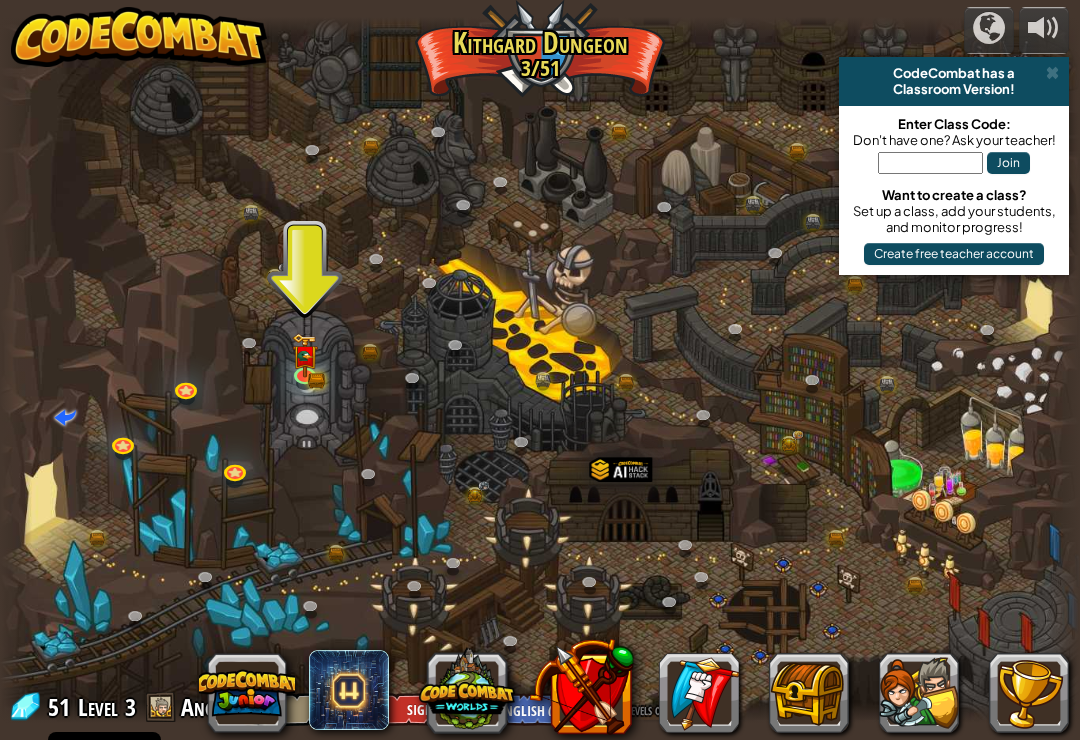 click at bounding box center (540, 370) 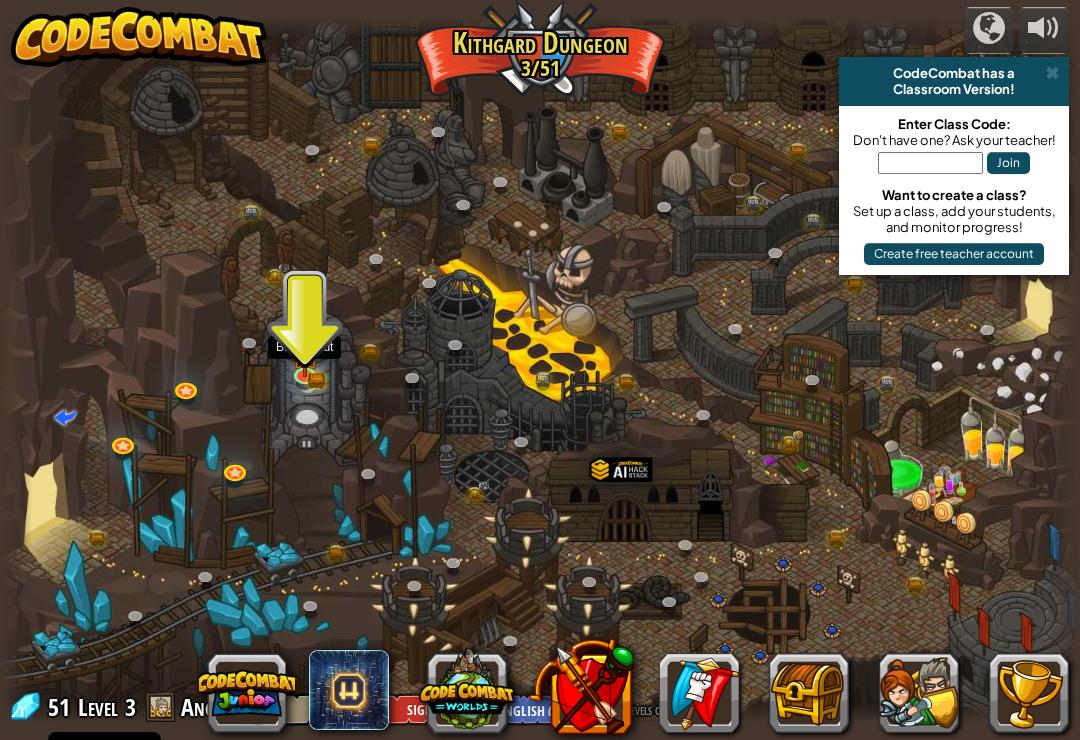 click at bounding box center (307, 377) 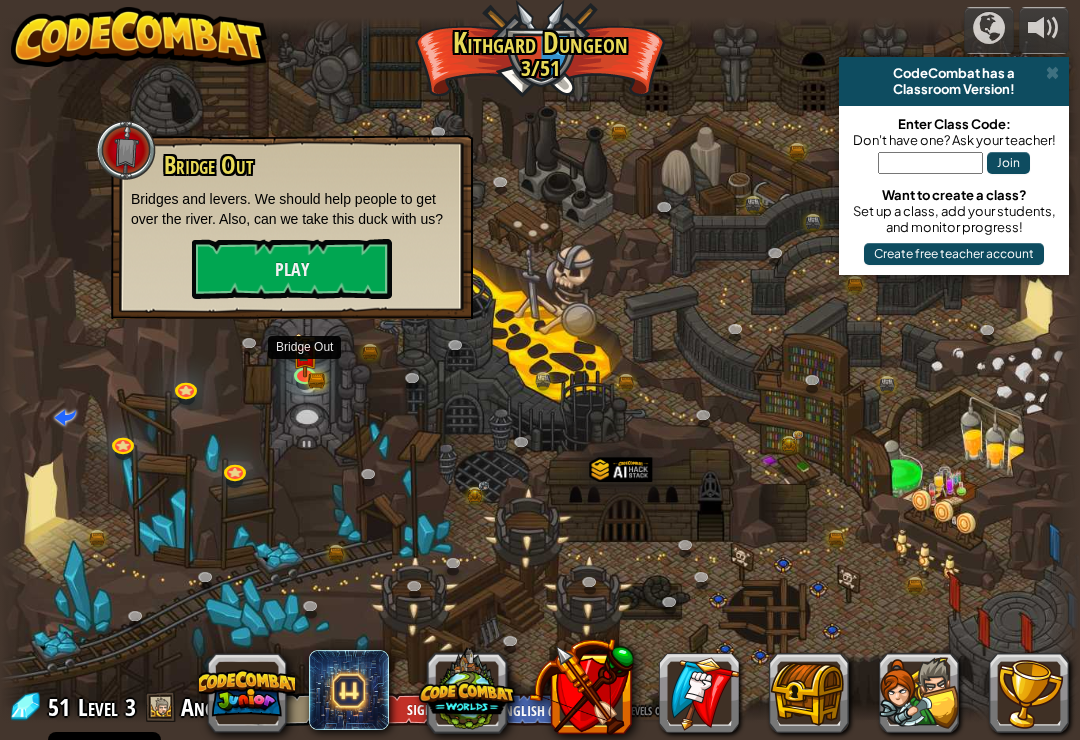 click on "Play" at bounding box center (292, 269) 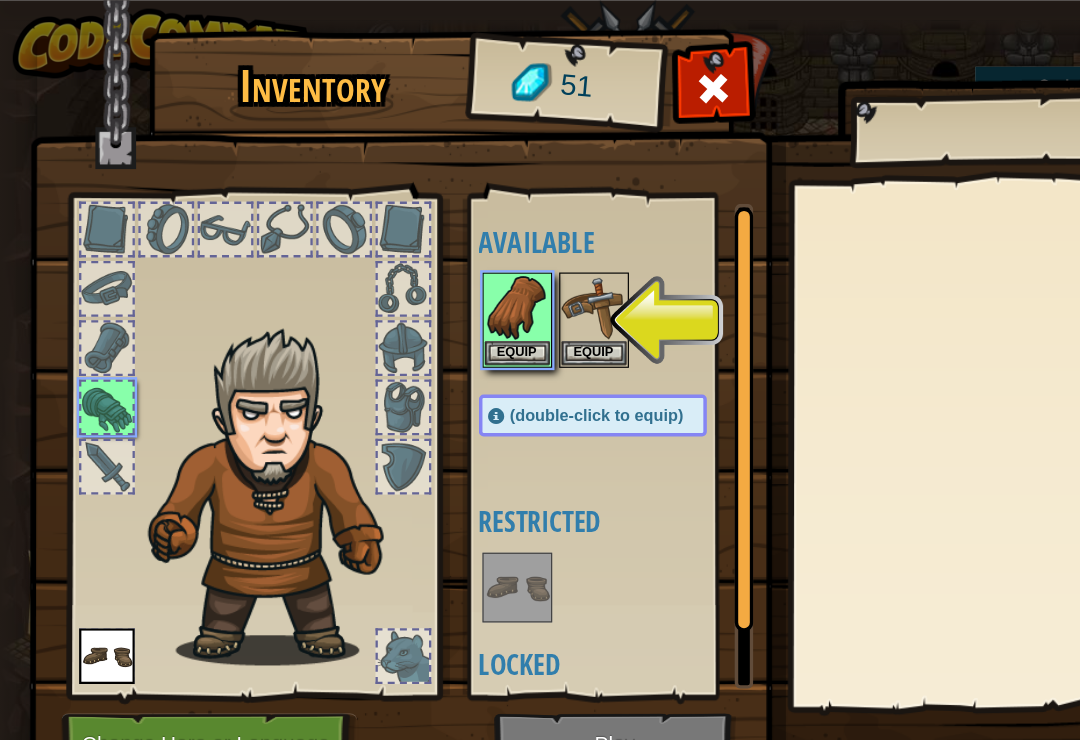 scroll, scrollTop: 0, scrollLeft: 0, axis: both 